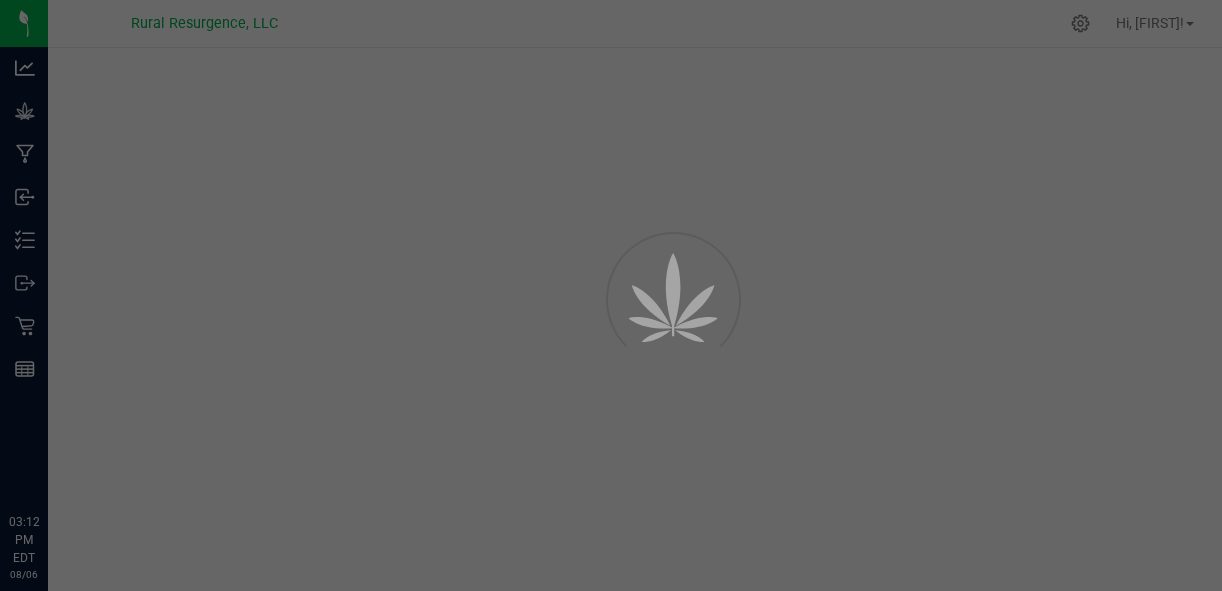 scroll, scrollTop: 0, scrollLeft: 0, axis: both 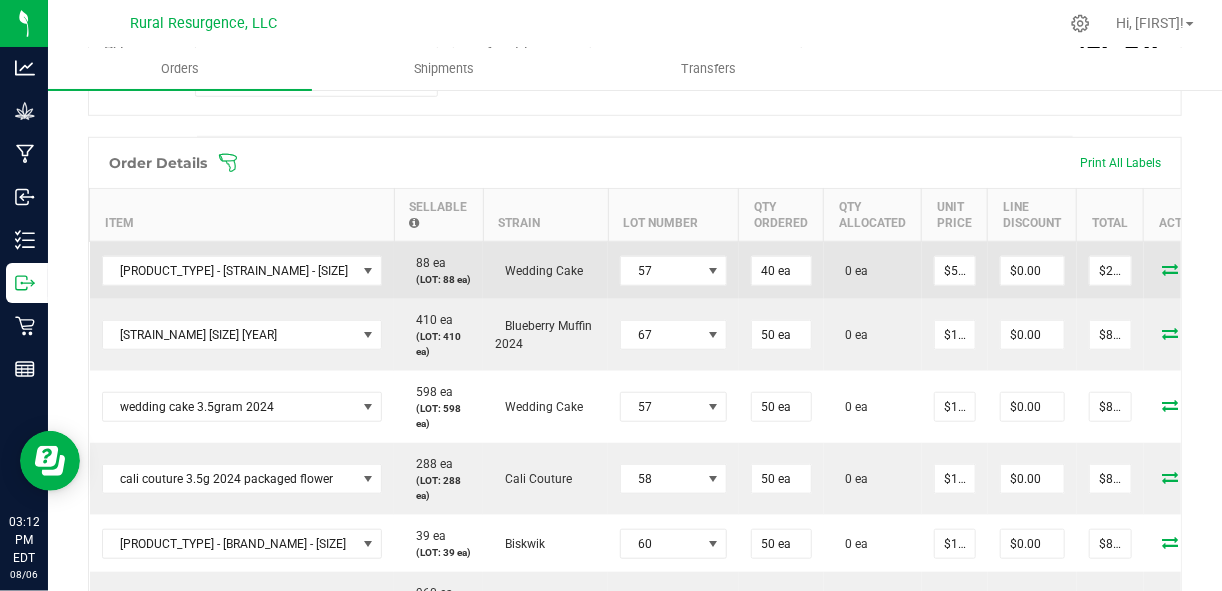 click at bounding box center [1171, 269] 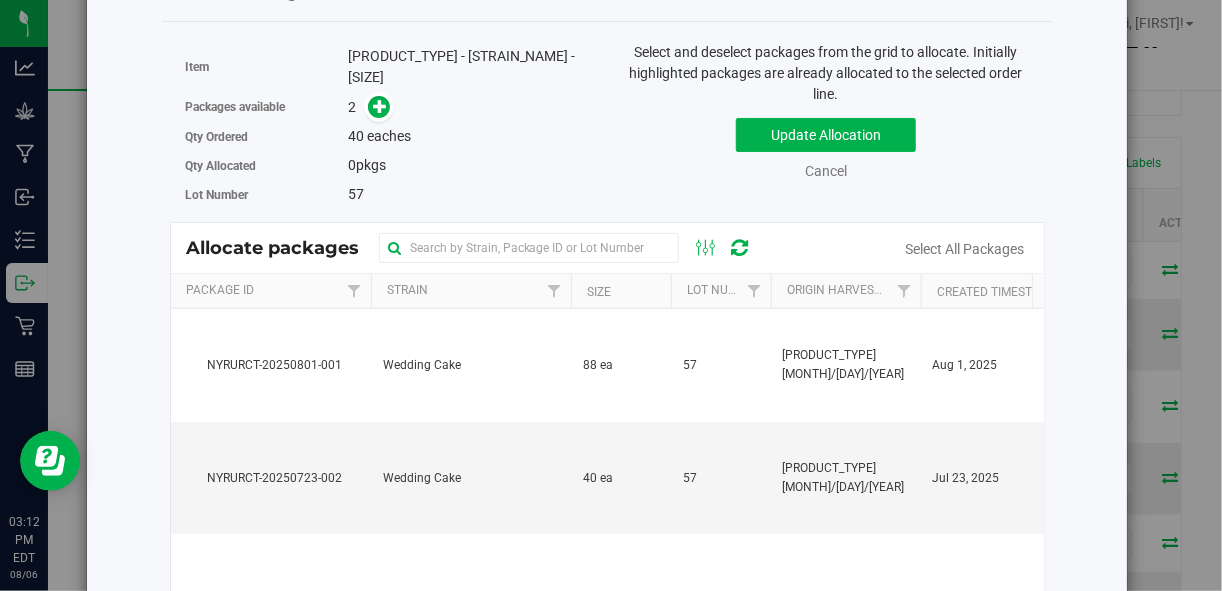 scroll, scrollTop: 93, scrollLeft: 0, axis: vertical 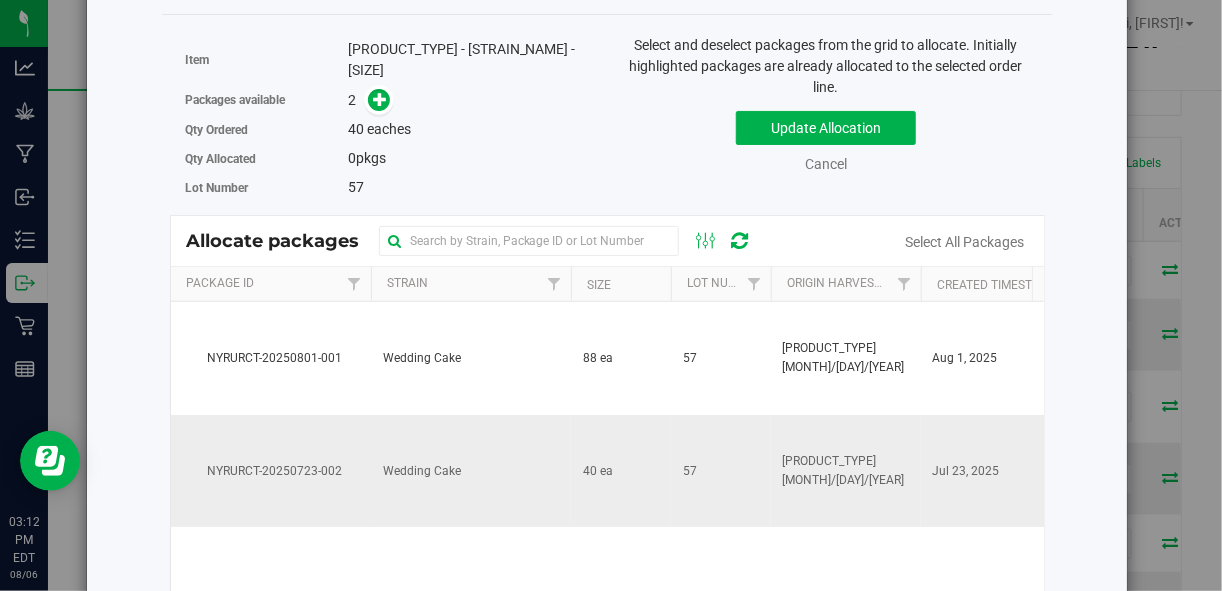 click on "Wedding Cake" at bounding box center [471, 471] 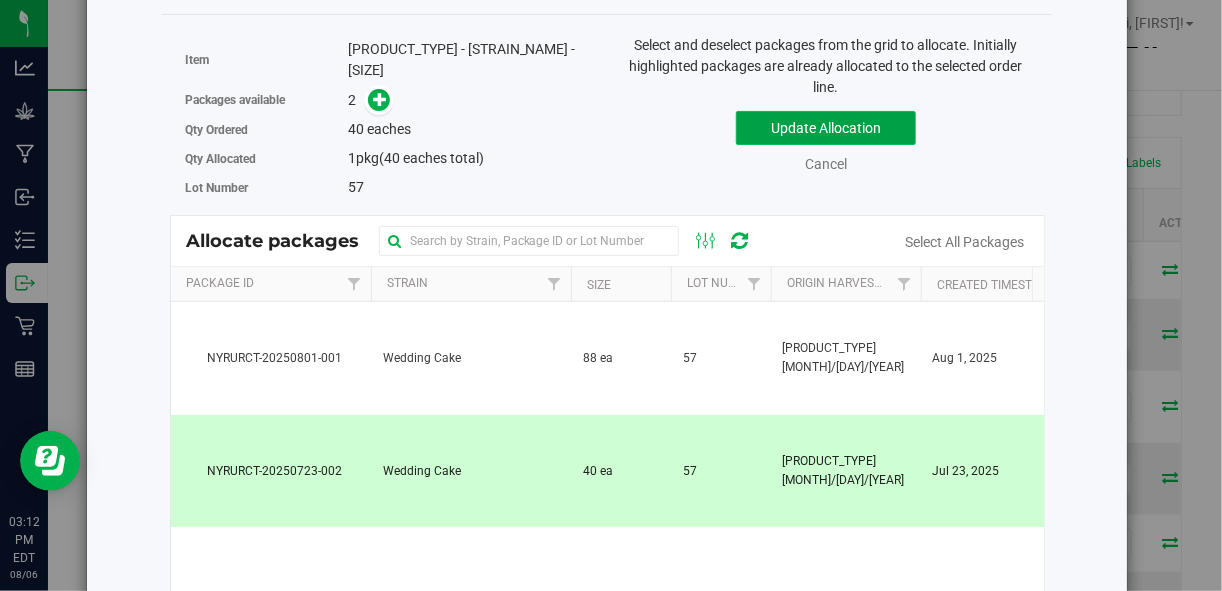click on "Update Allocation" at bounding box center (826, 128) 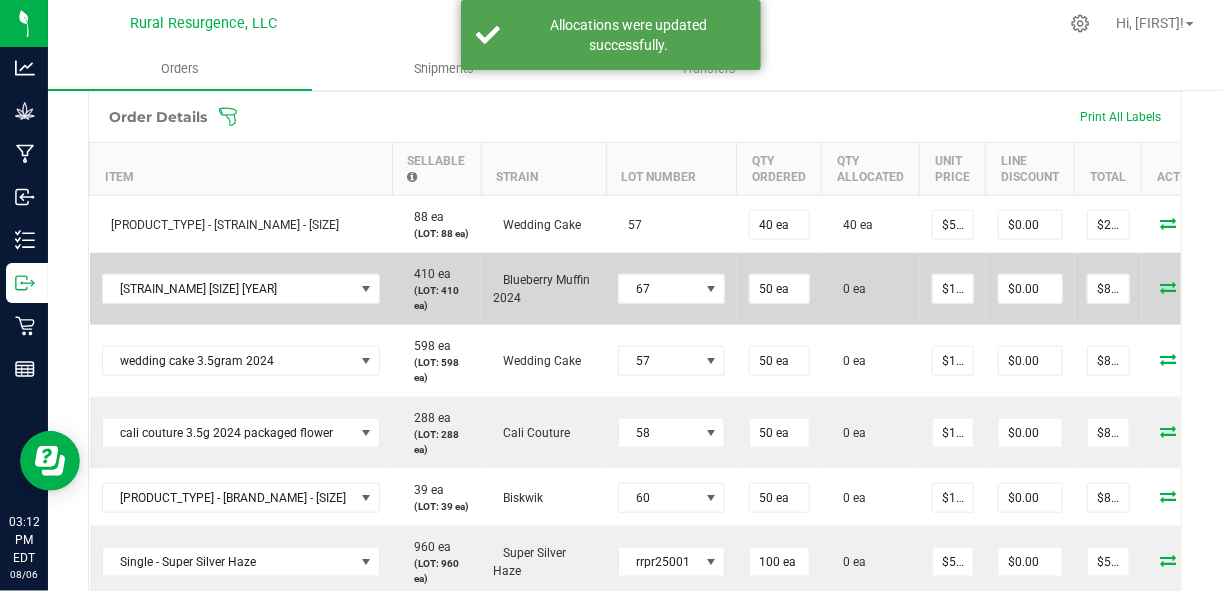 scroll, scrollTop: 579, scrollLeft: 0, axis: vertical 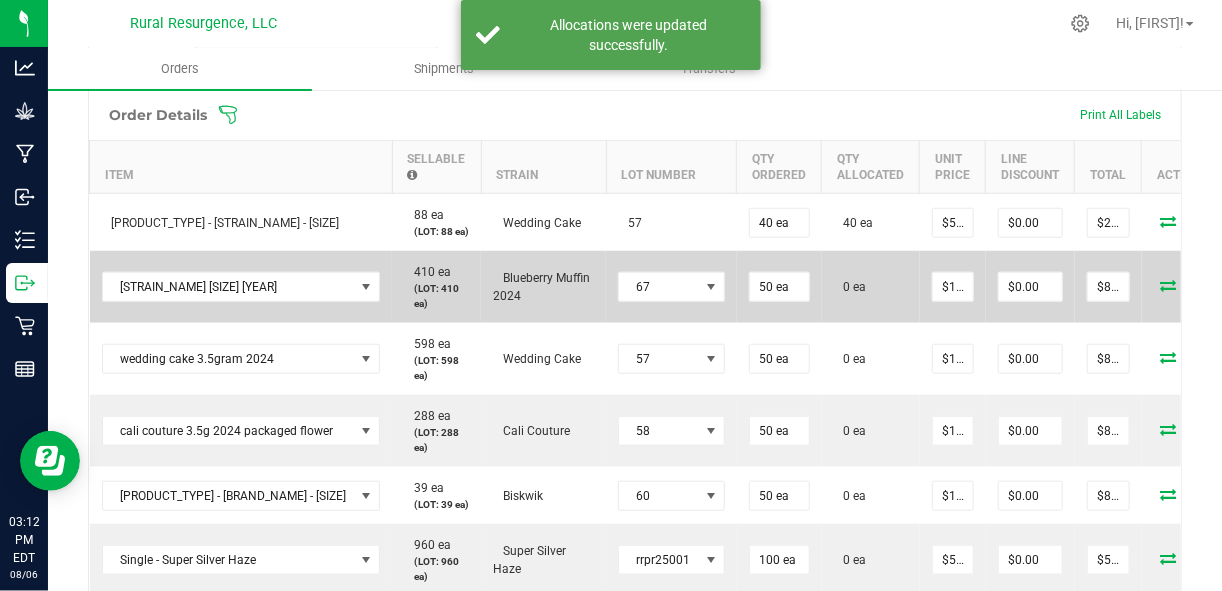 click at bounding box center (1169, 285) 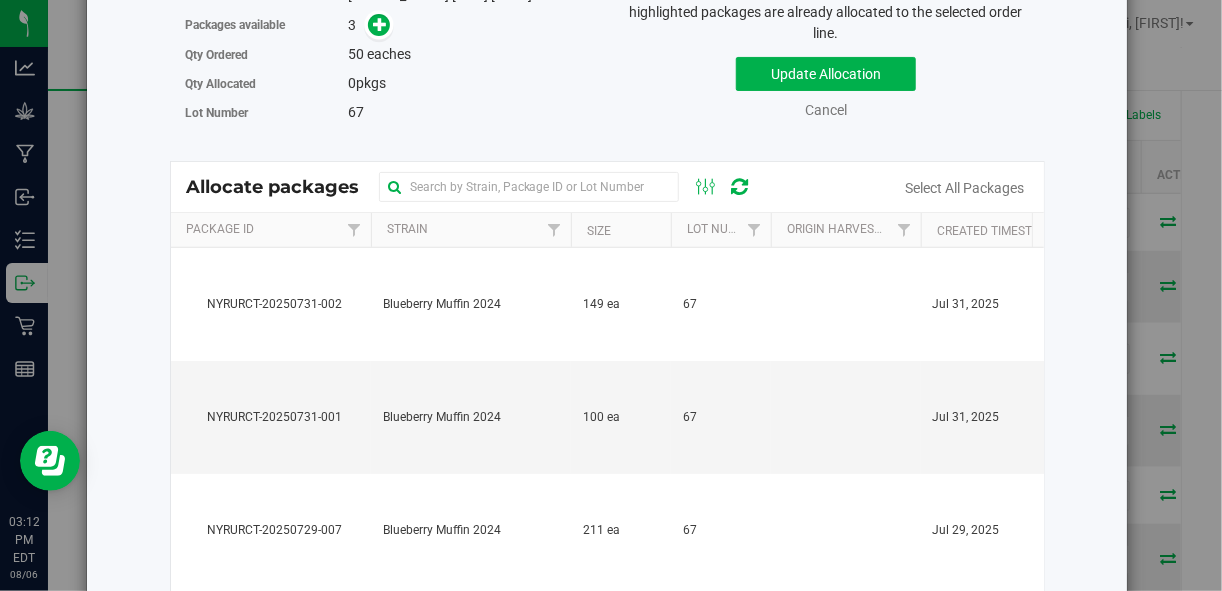 scroll, scrollTop: 149, scrollLeft: 0, axis: vertical 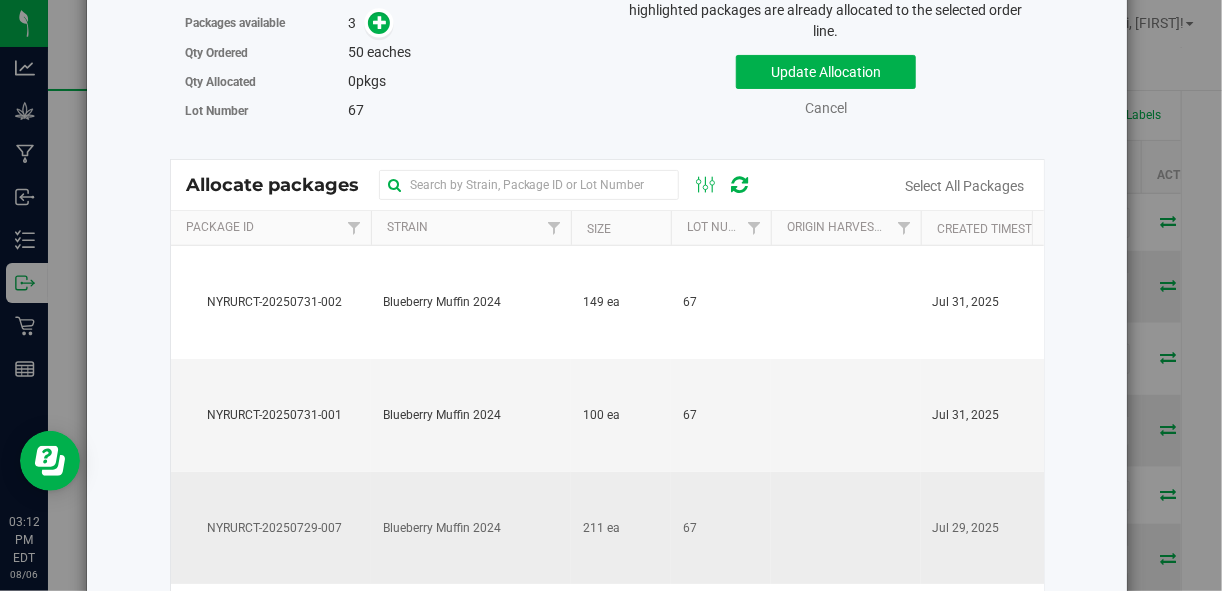 drag, startPoint x: 773, startPoint y: 464, endPoint x: 629, endPoint y: 489, distance: 146.15402 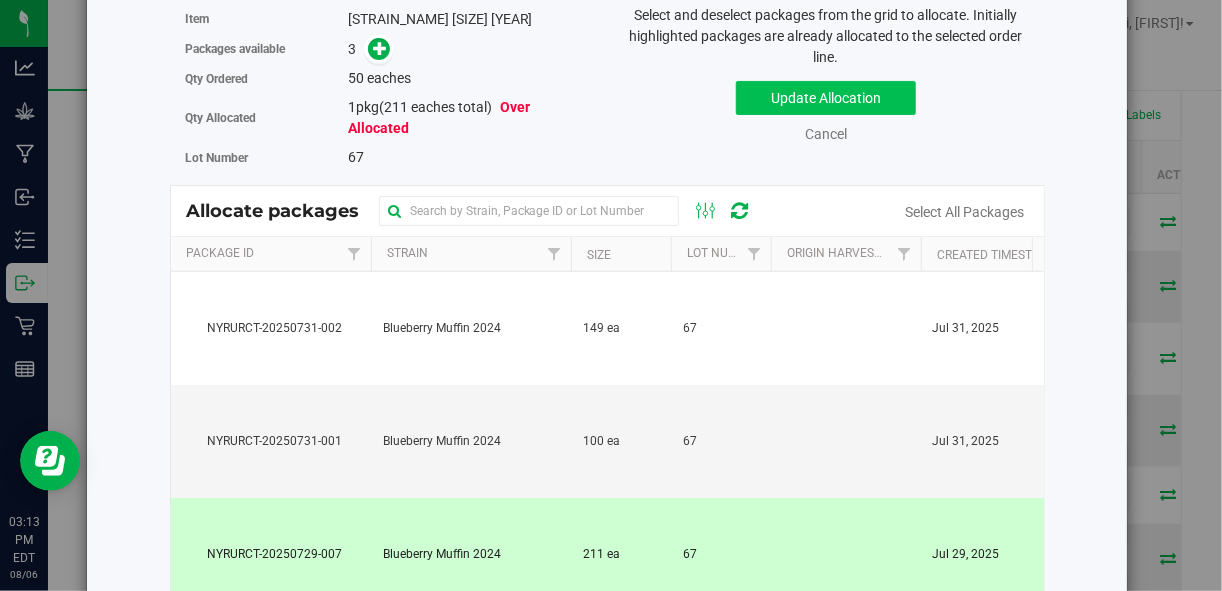 scroll, scrollTop: 108, scrollLeft: 0, axis: vertical 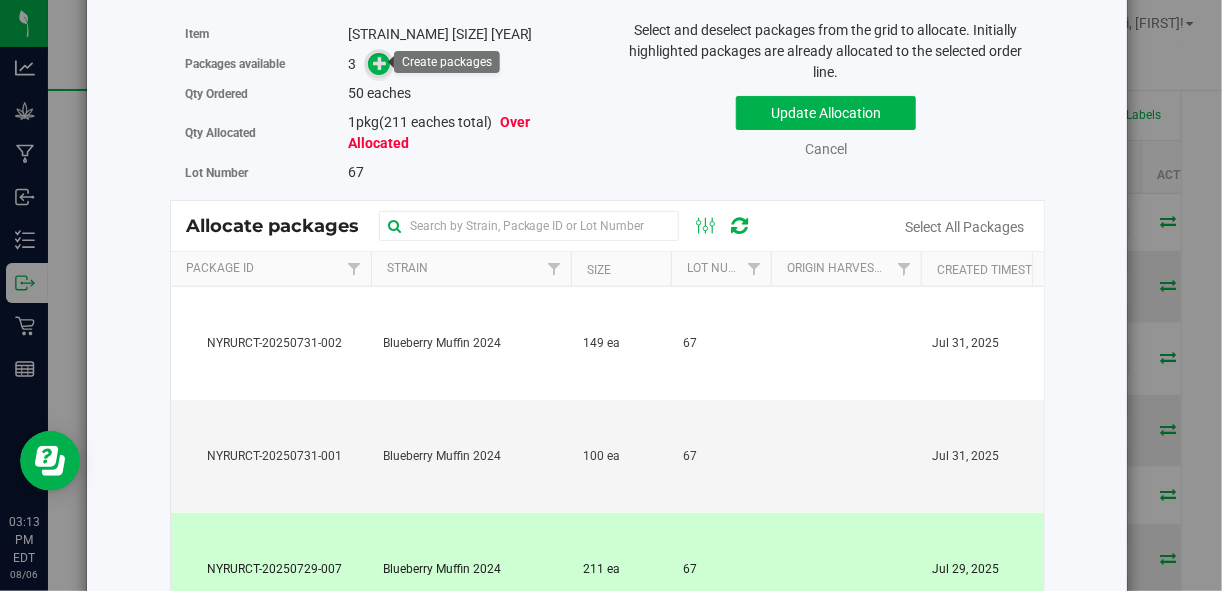 click at bounding box center [379, 64] 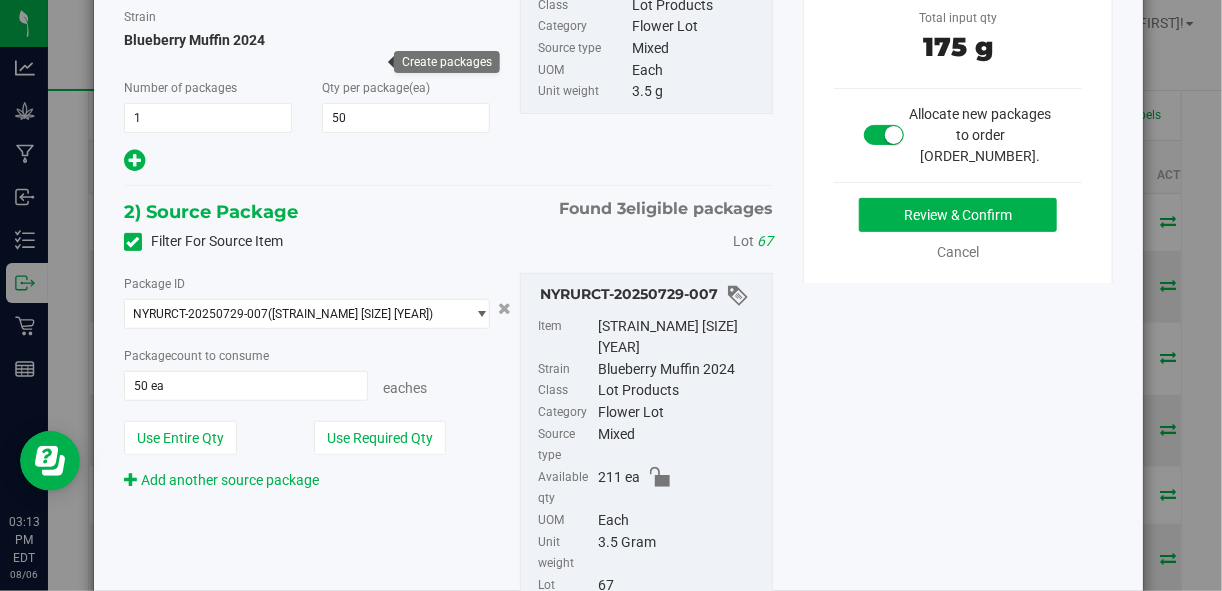scroll, scrollTop: 227, scrollLeft: 0, axis: vertical 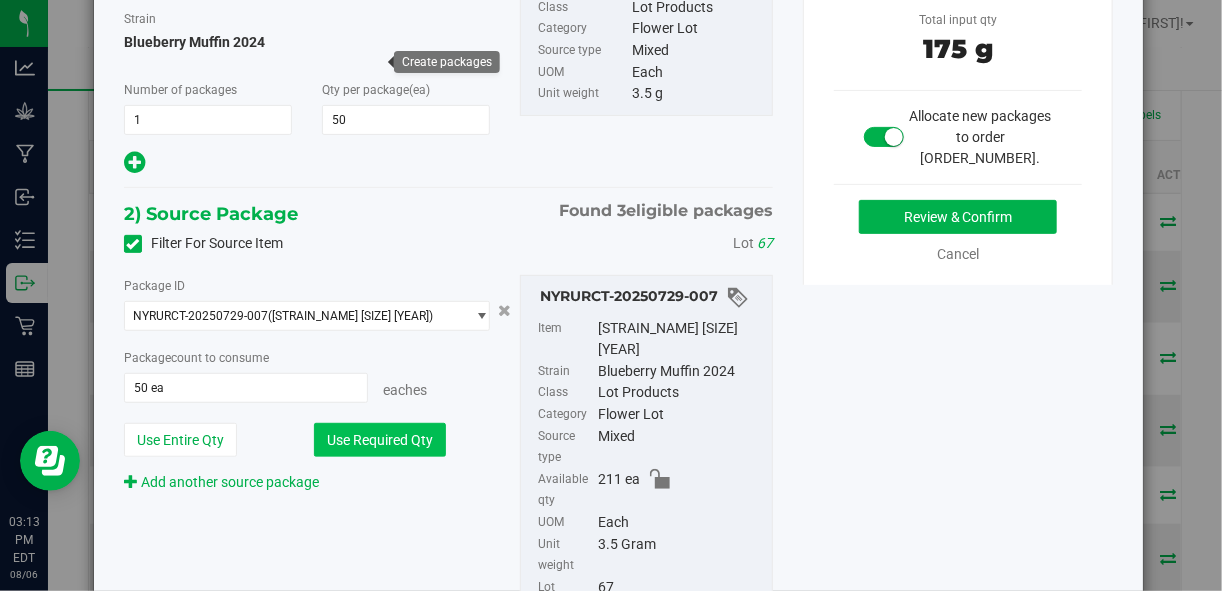 click on "Use Required Qty" at bounding box center (380, 440) 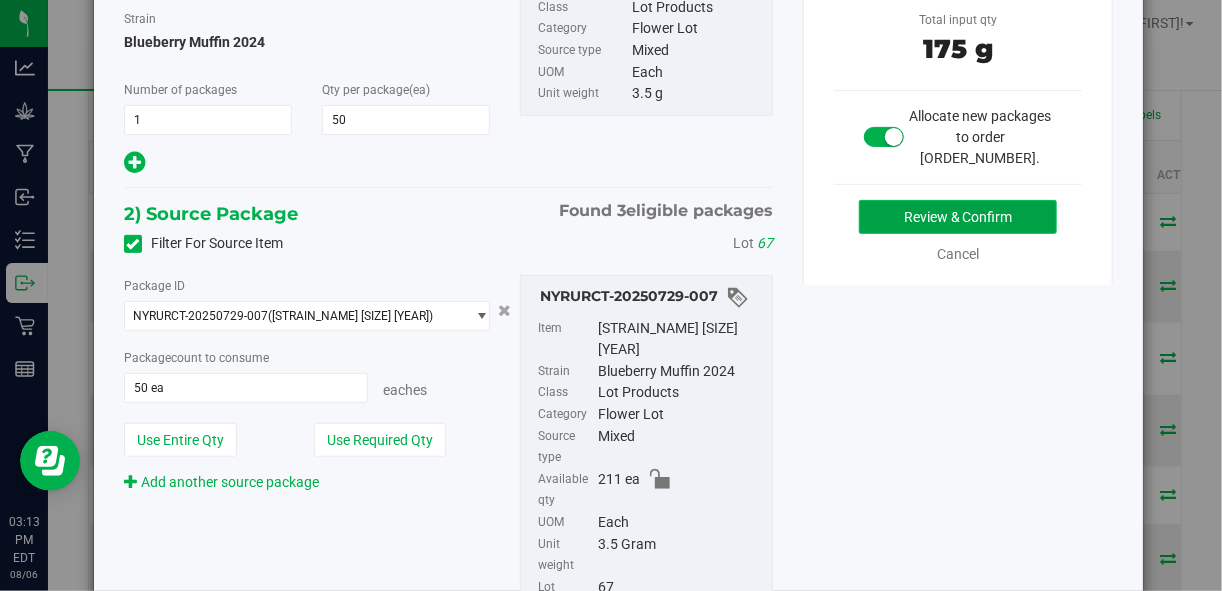 click on "Review & Confirm" at bounding box center (958, 217) 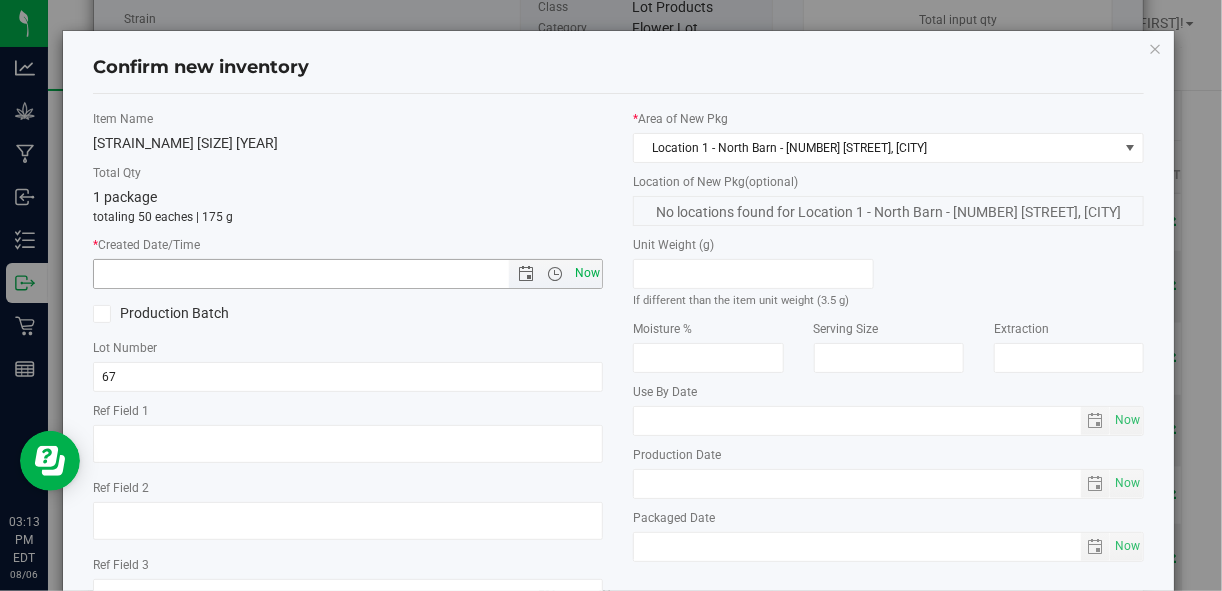 click on "Now" at bounding box center (587, 273) 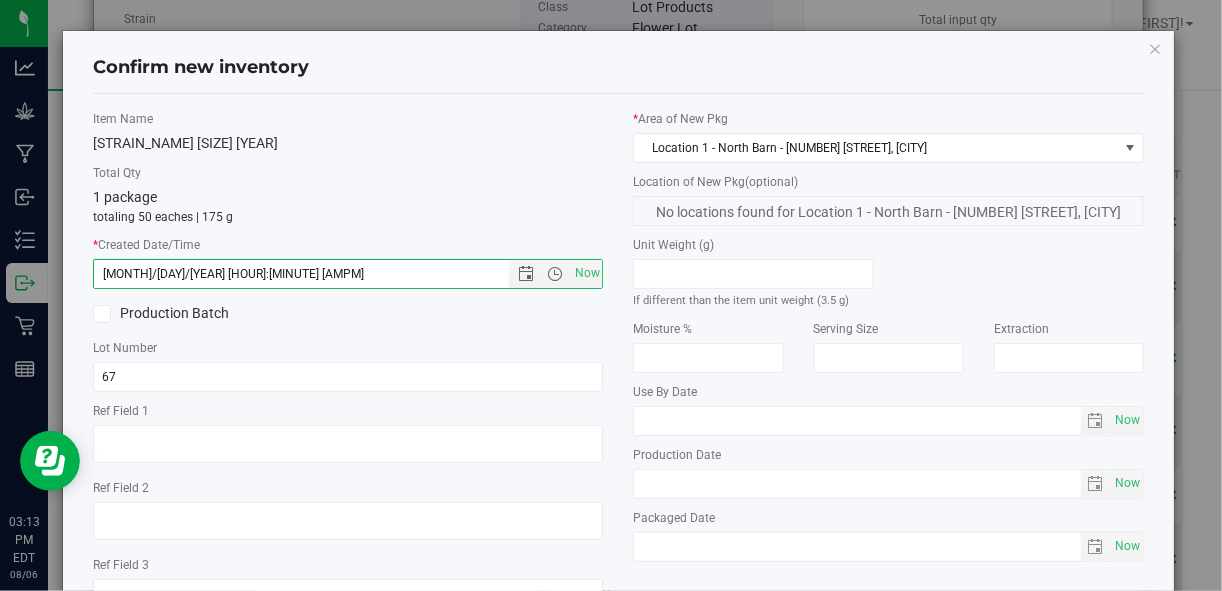 scroll, scrollTop: 154, scrollLeft: 0, axis: vertical 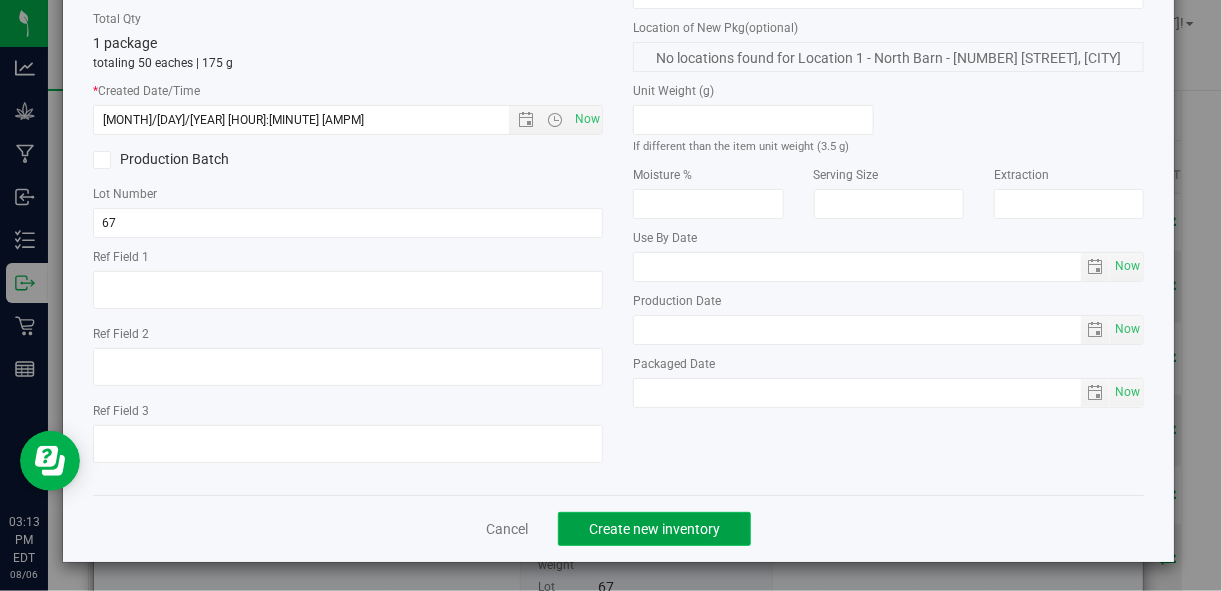 click on "Create new inventory" 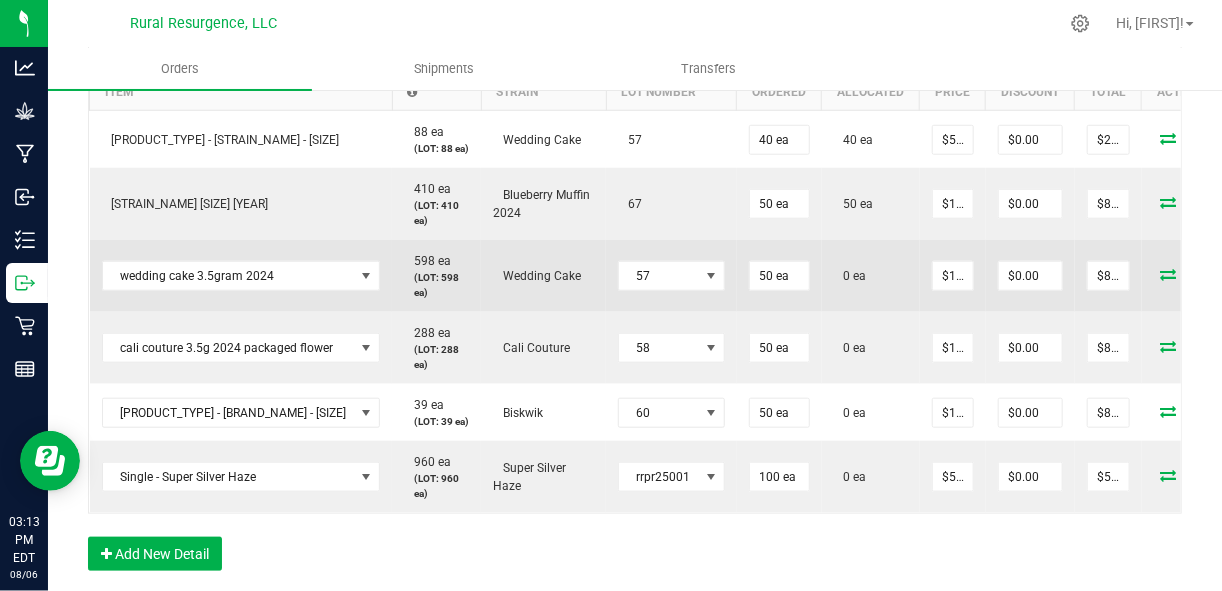 scroll, scrollTop: 664, scrollLeft: 0, axis: vertical 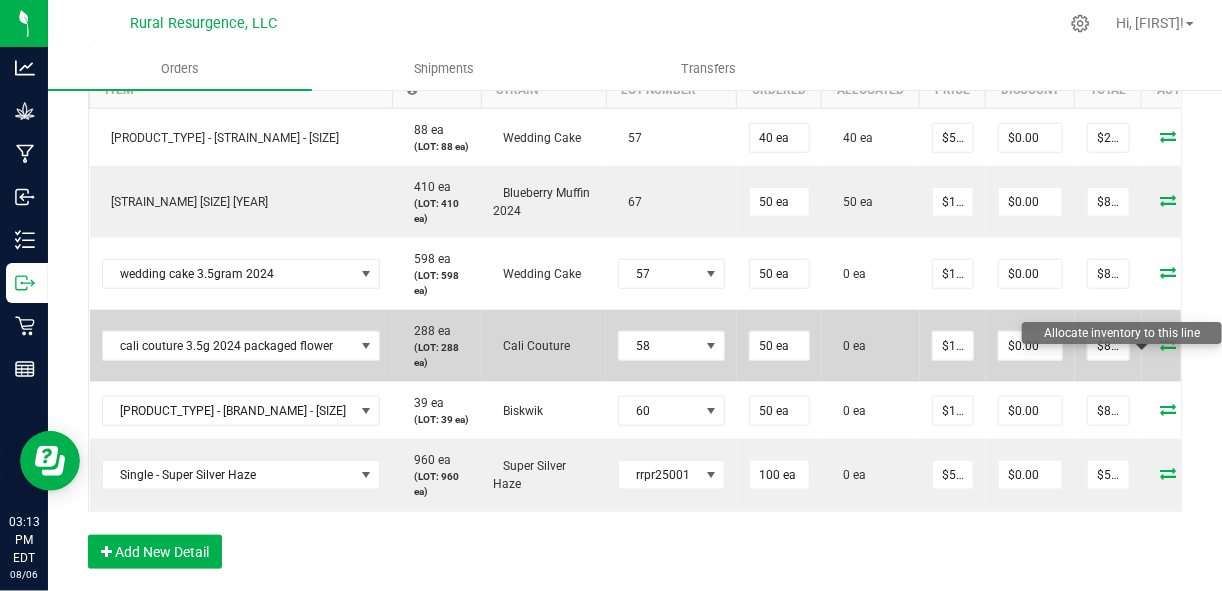 click at bounding box center (1169, 344) 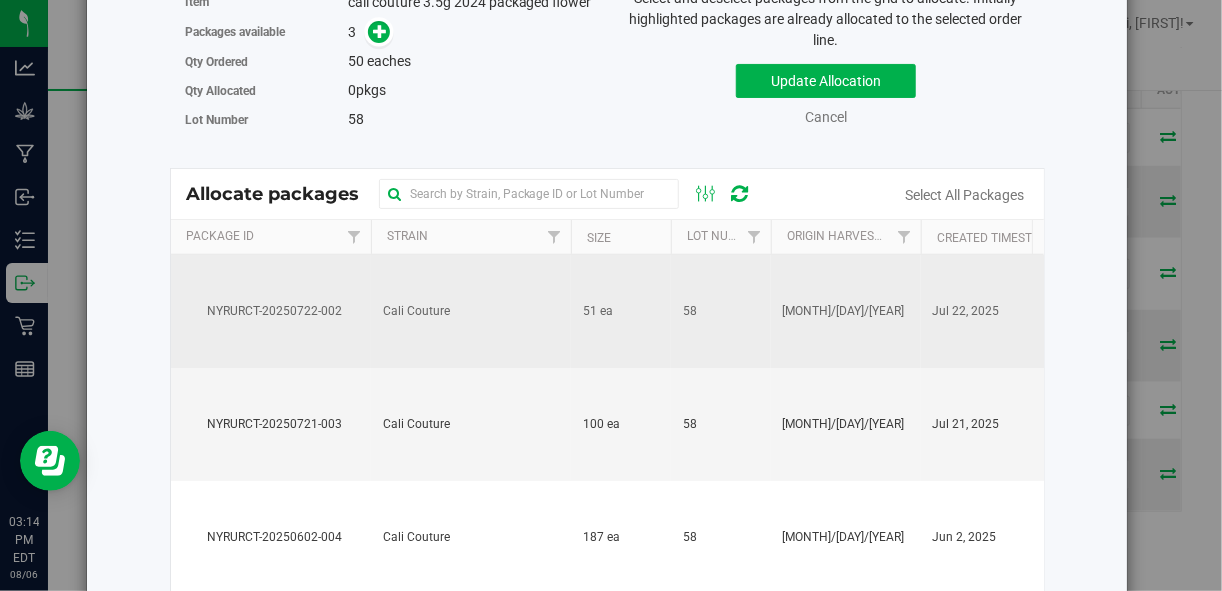 scroll, scrollTop: 147, scrollLeft: 0, axis: vertical 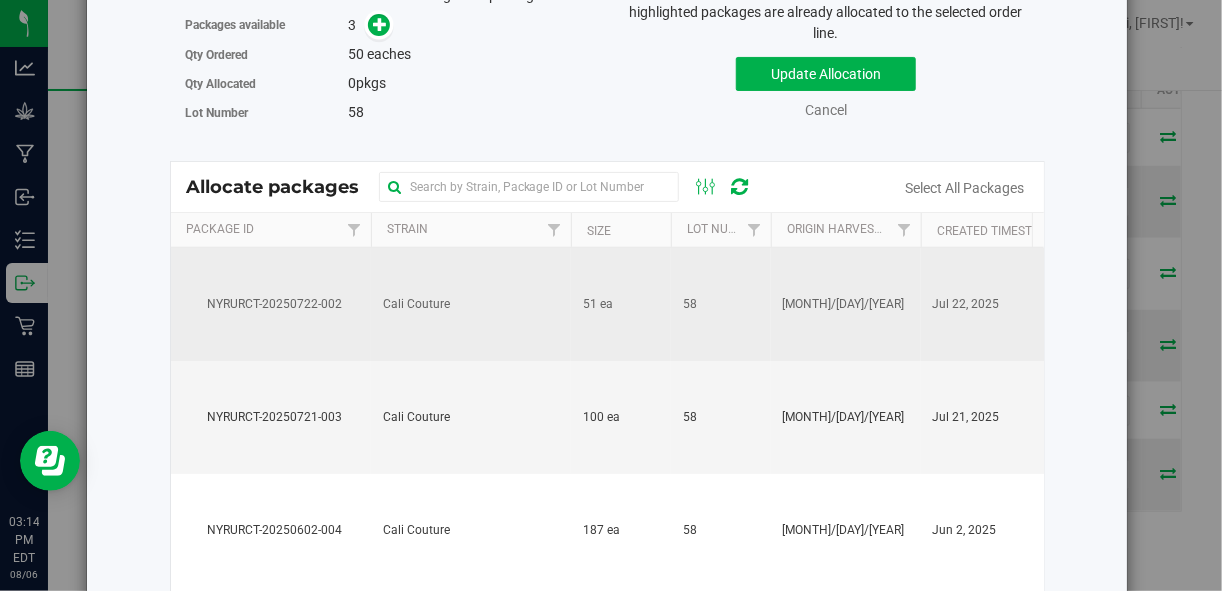 click on "Cali Couture" at bounding box center (416, 304) 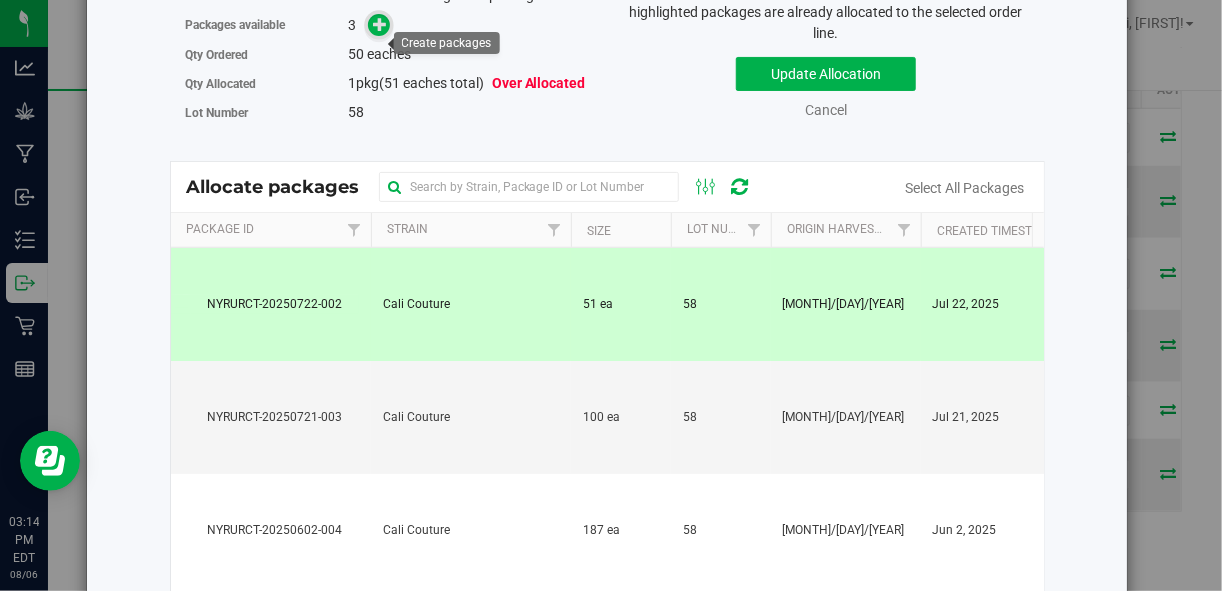 click at bounding box center (380, 24) 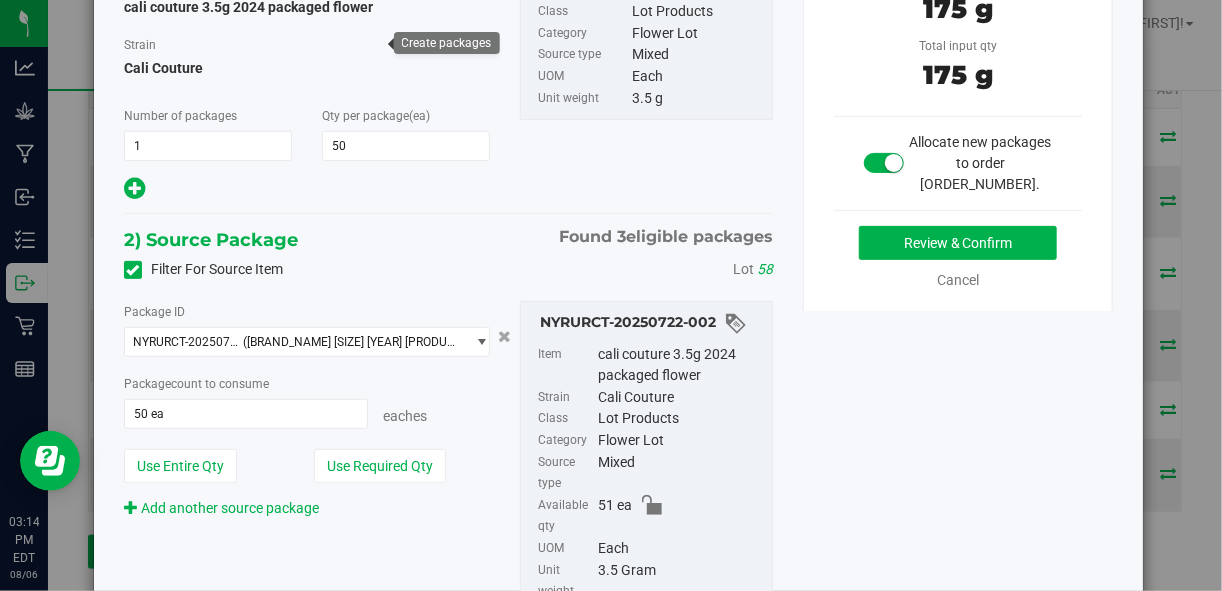 scroll, scrollTop: 202, scrollLeft: 0, axis: vertical 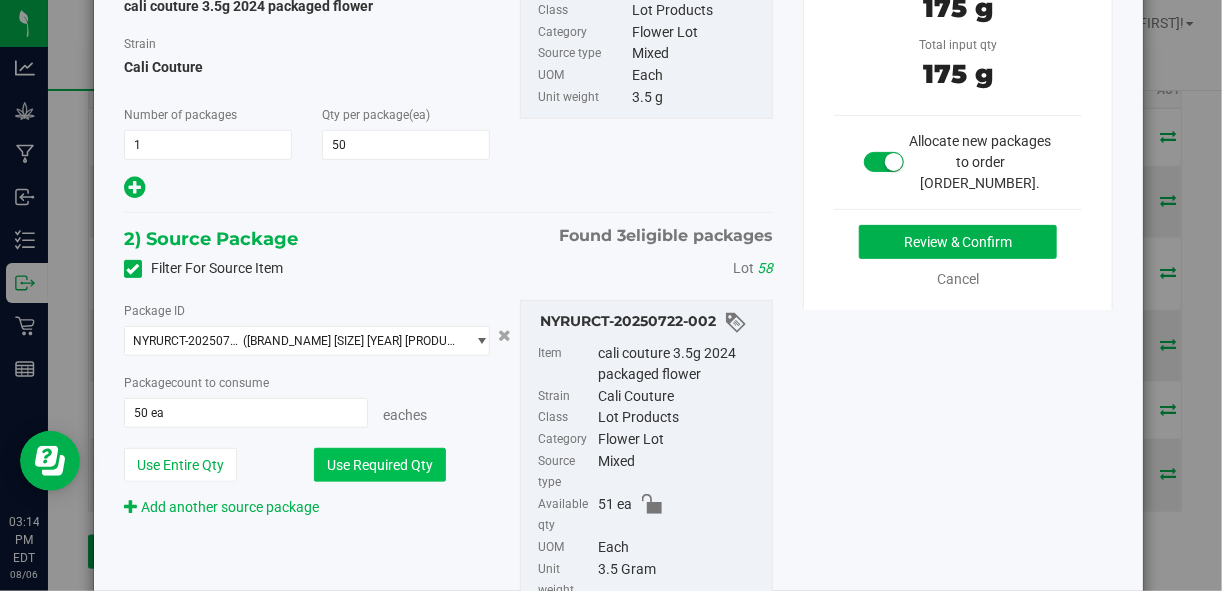 click on "Use Required Qty" at bounding box center [380, 465] 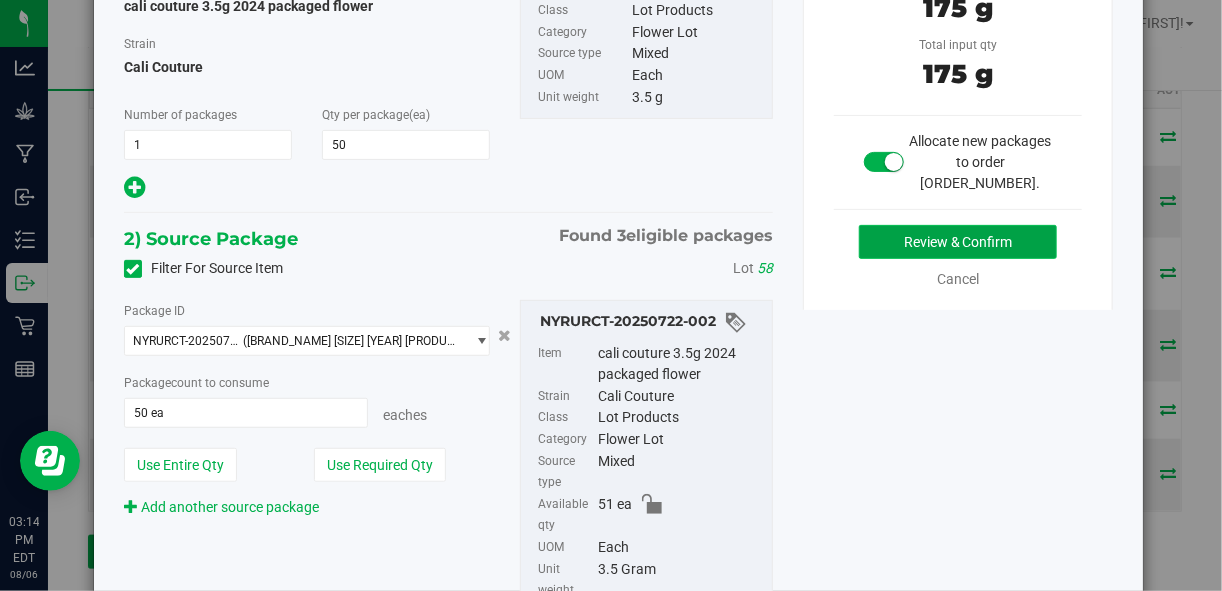 click on "Review & Confirm" at bounding box center [958, 242] 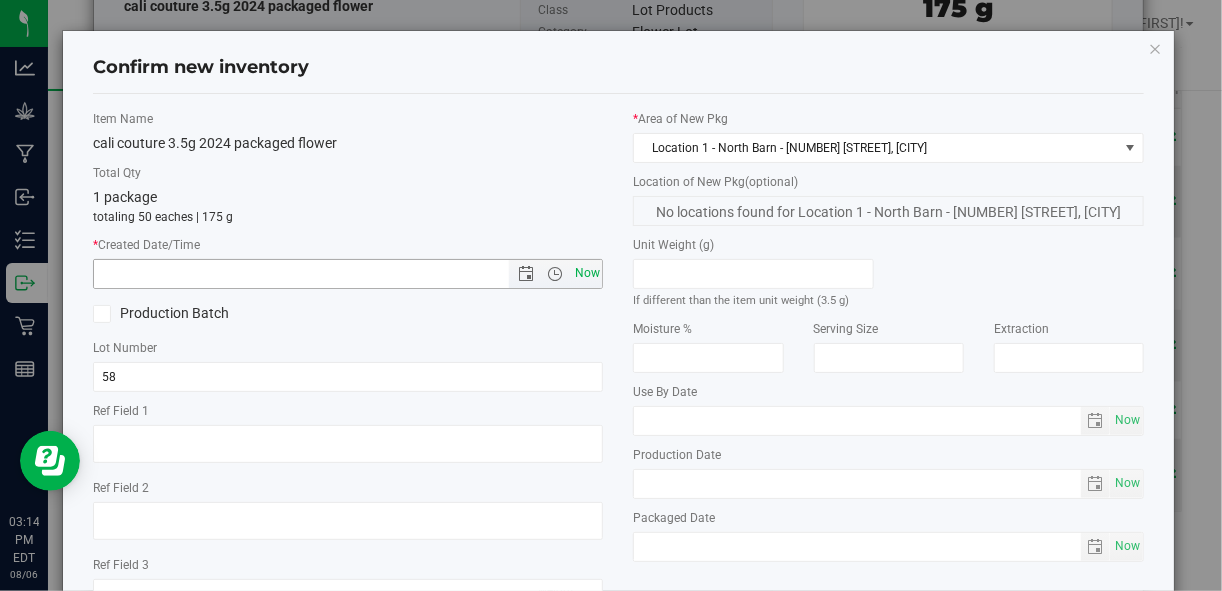 click on "Now" at bounding box center (587, 273) 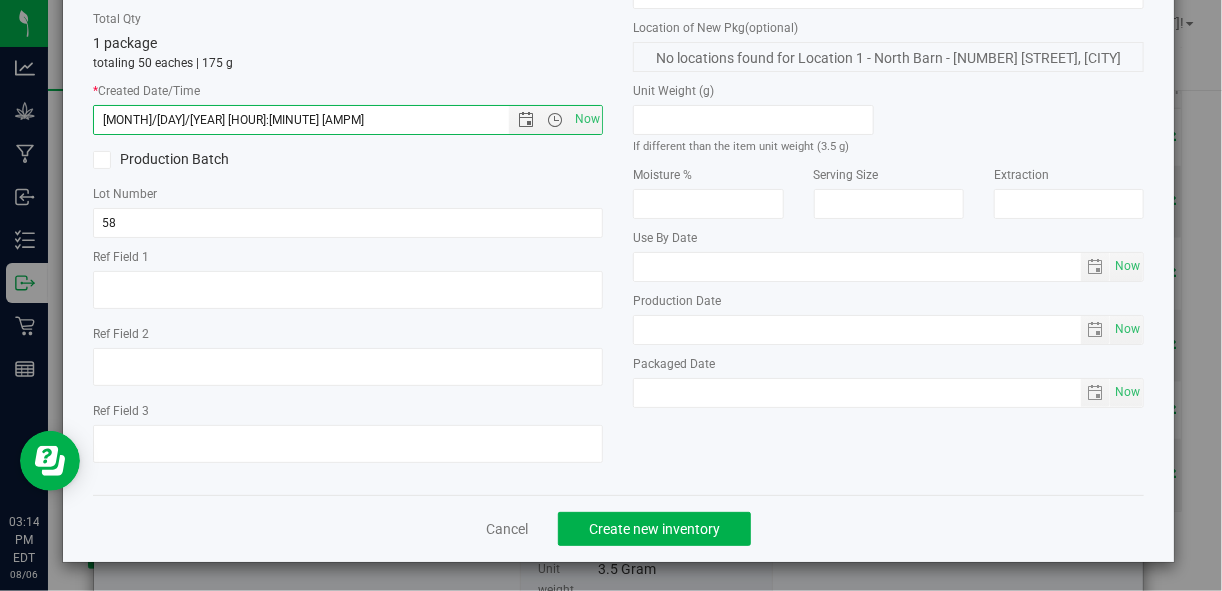 scroll, scrollTop: 153, scrollLeft: 0, axis: vertical 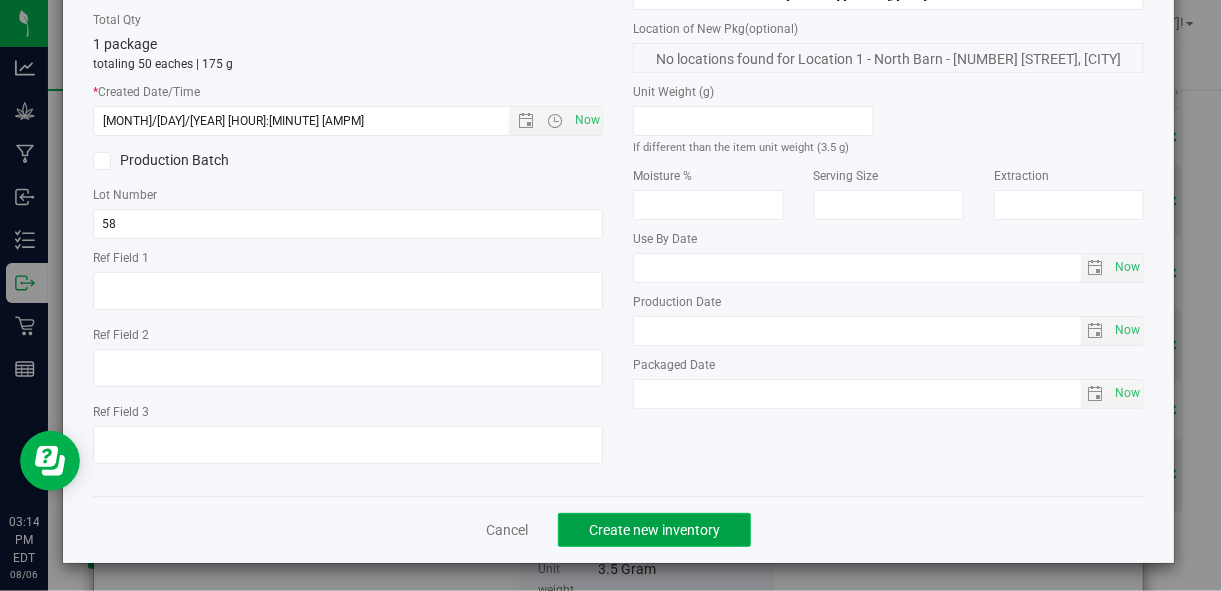 click on "Create new inventory" 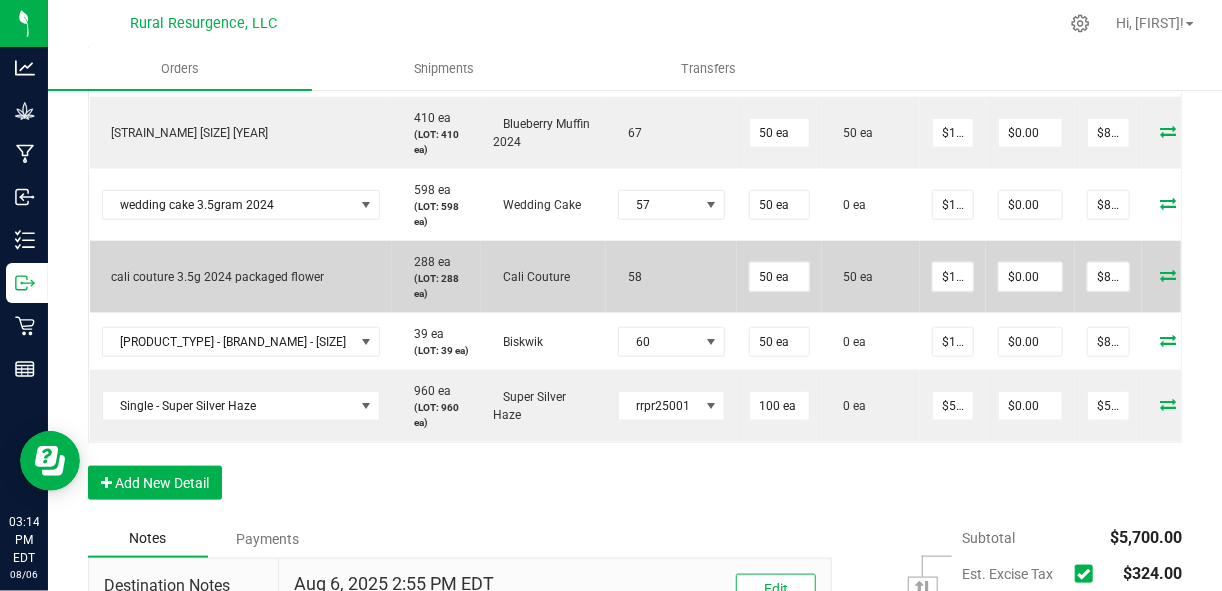 scroll, scrollTop: 734, scrollLeft: 0, axis: vertical 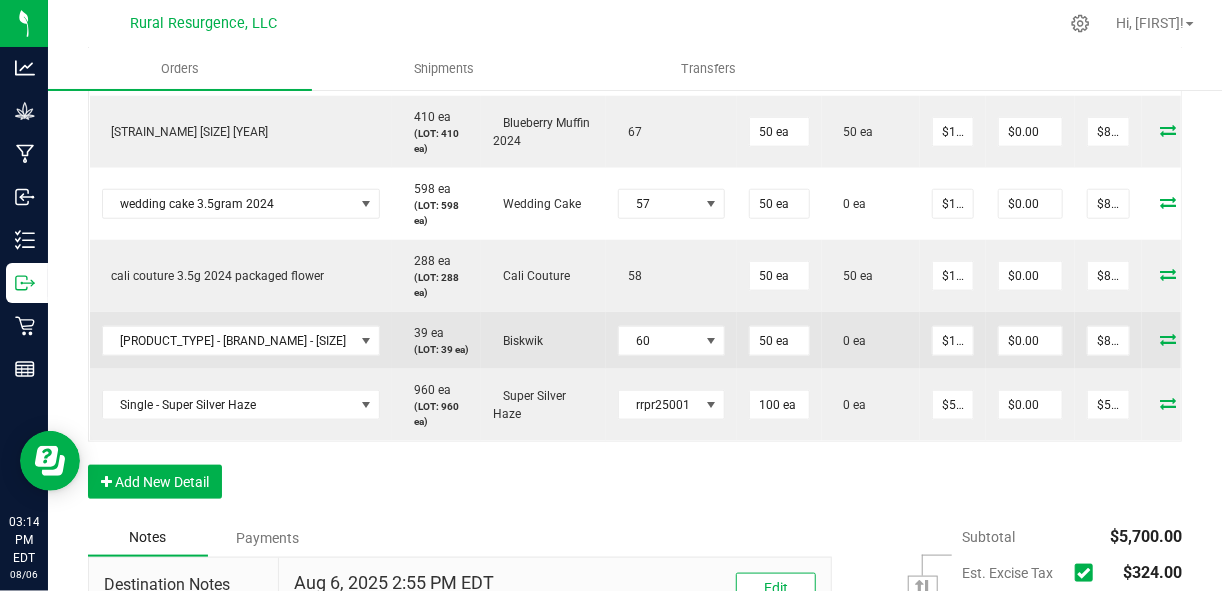 click at bounding box center [1169, 339] 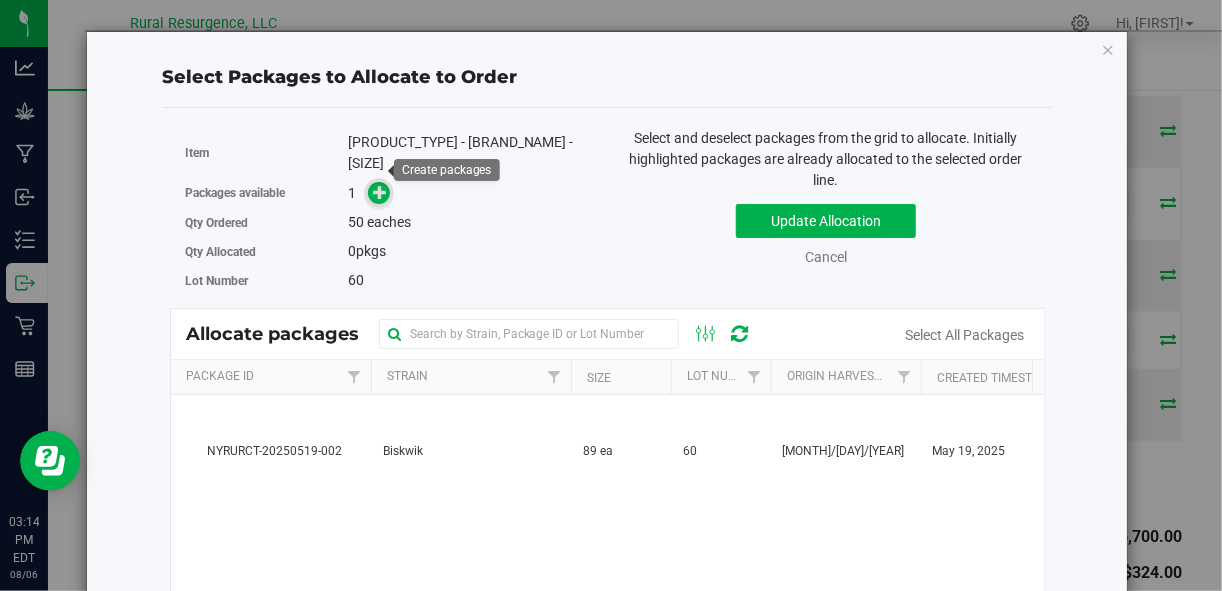 click at bounding box center [380, 192] 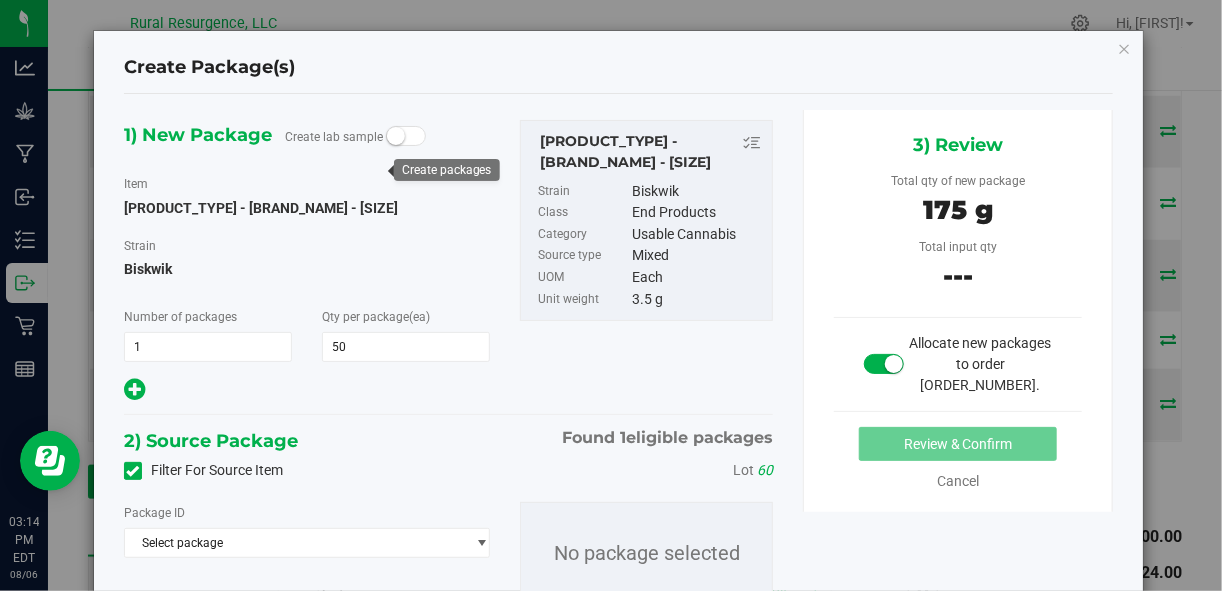 scroll, scrollTop: 100, scrollLeft: 0, axis: vertical 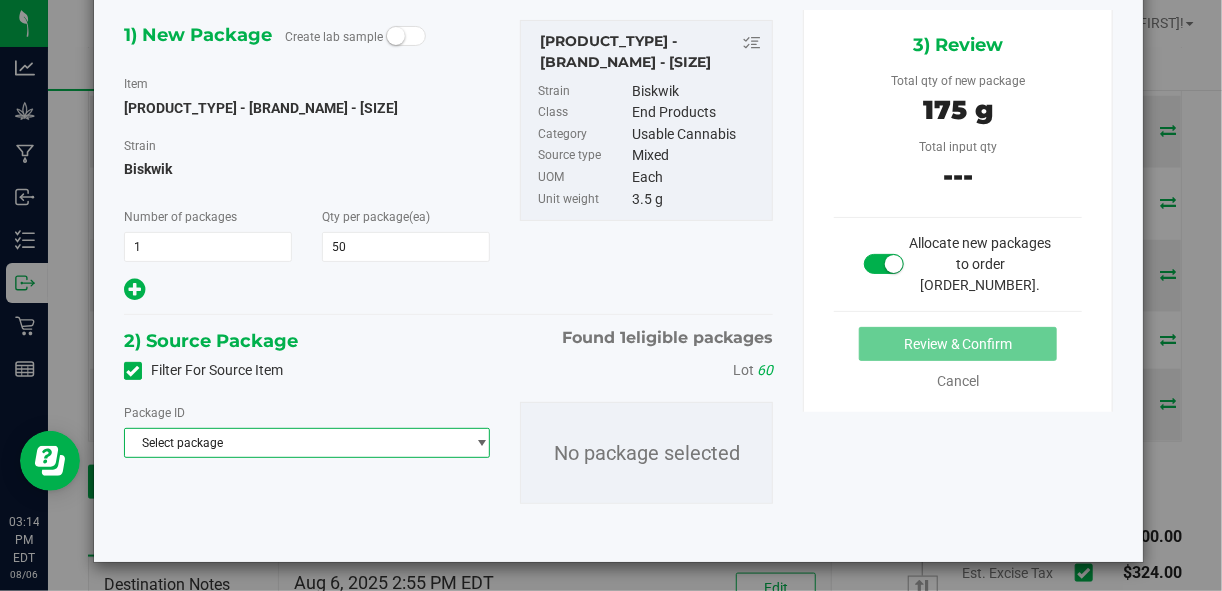 click on "Select package" at bounding box center (294, 443) 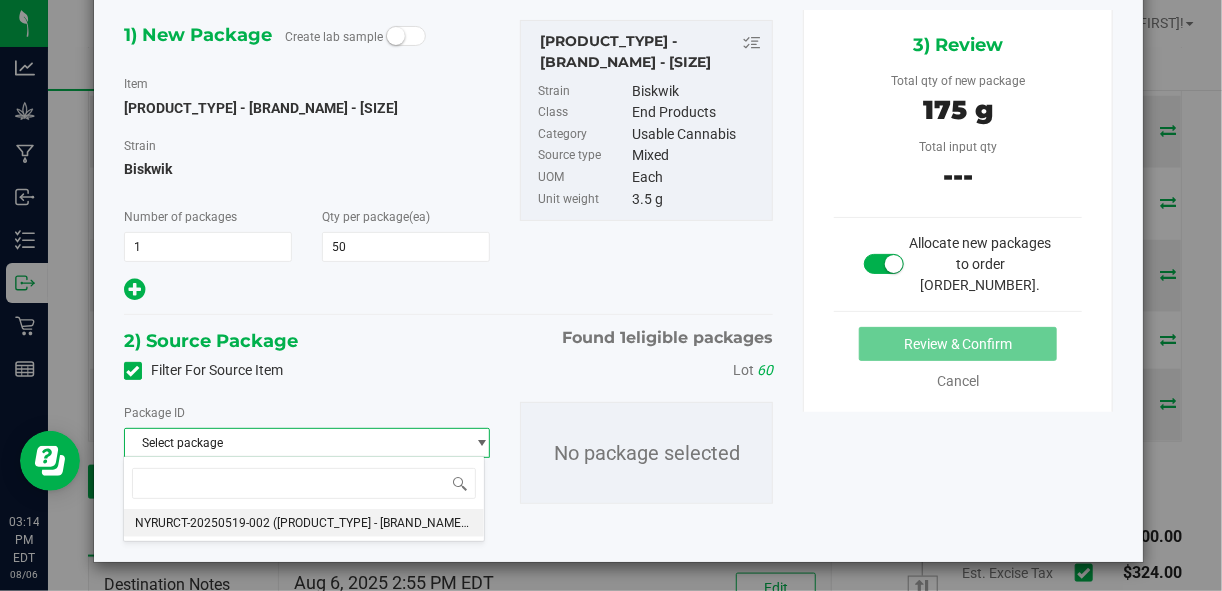 click on "([PRODUCT_TYPE] - [BRAND_NAME] - [SIZE])" at bounding box center [391, 523] 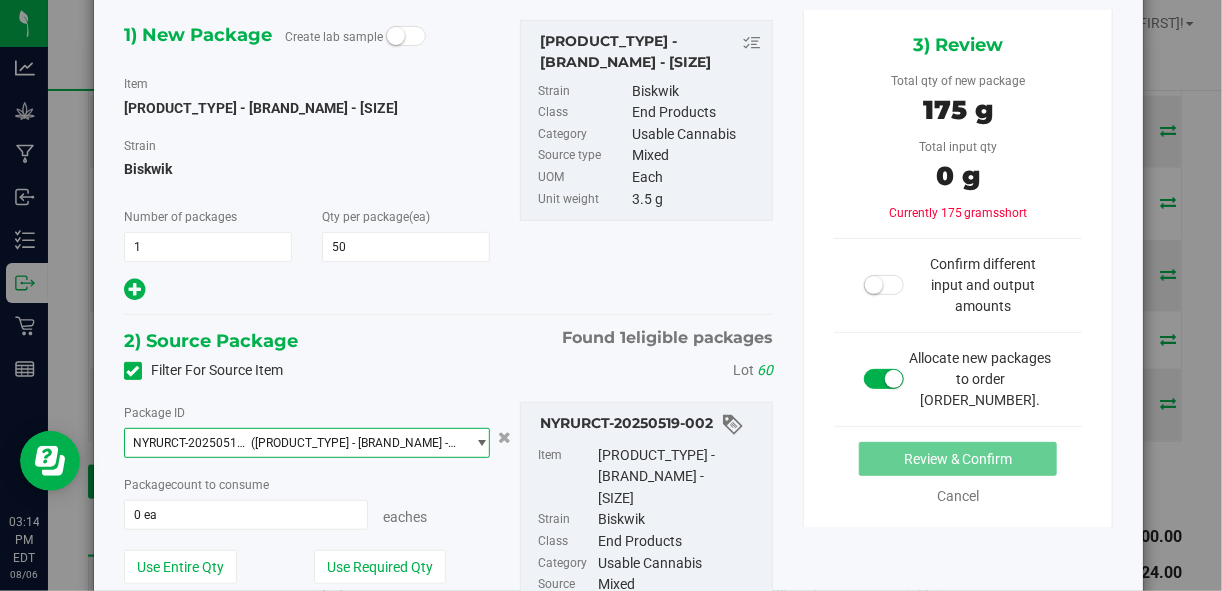 scroll, scrollTop: 185, scrollLeft: 0, axis: vertical 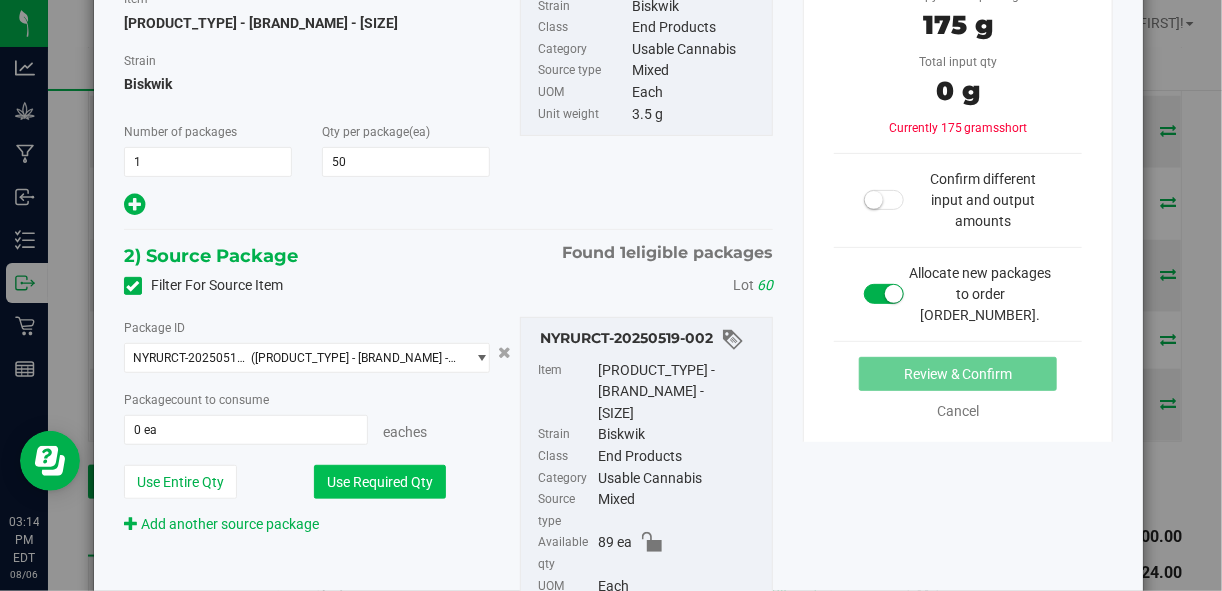 click on "Use Required Qty" at bounding box center (380, 482) 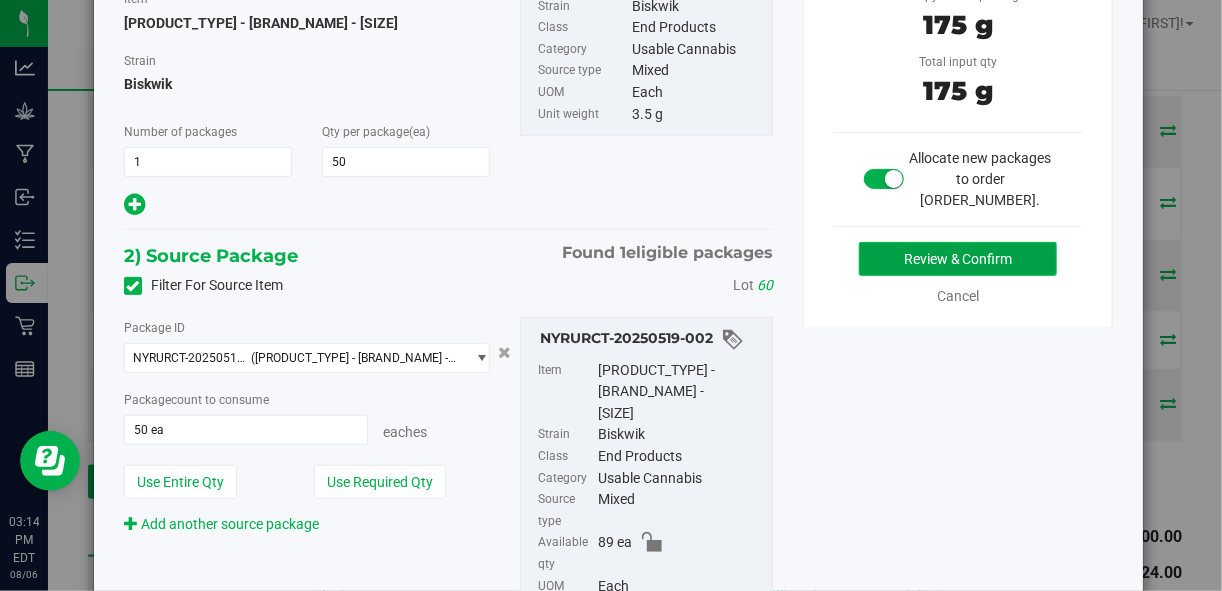 click on "Review & Confirm" at bounding box center [958, 259] 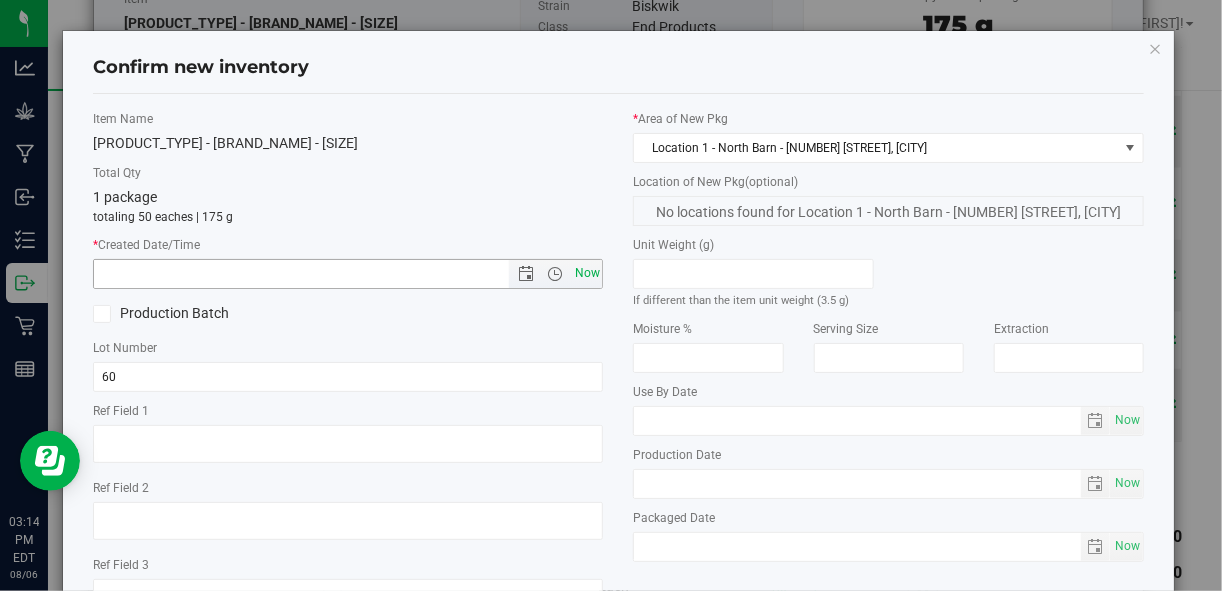 click on "Now" at bounding box center (587, 273) 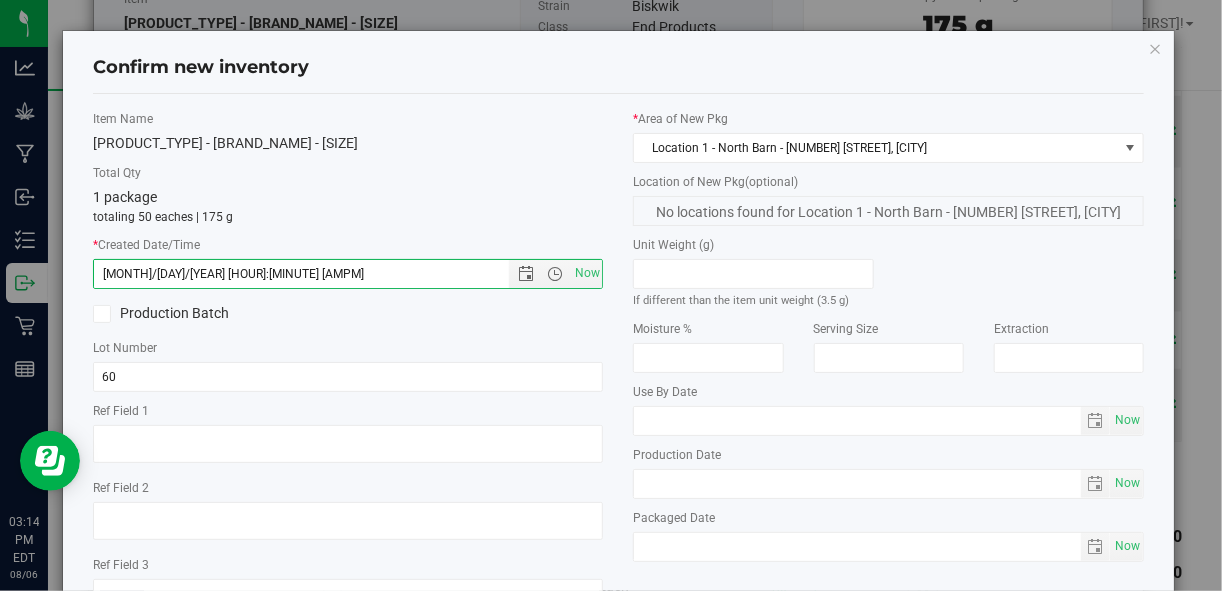 scroll, scrollTop: 154, scrollLeft: 0, axis: vertical 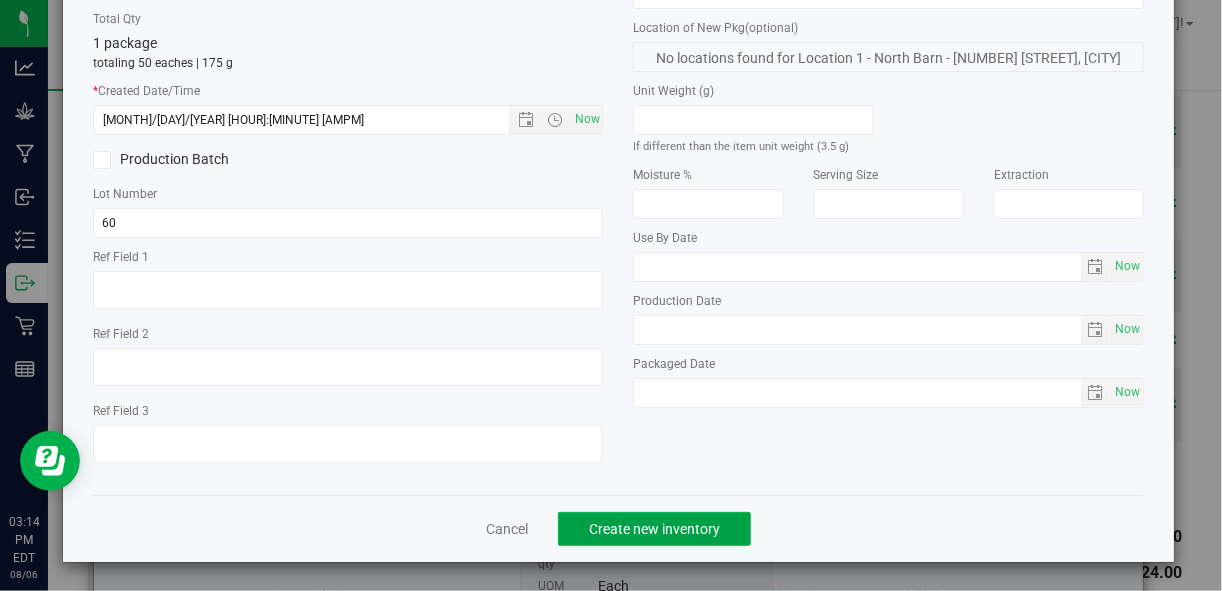 click on "Create new inventory" 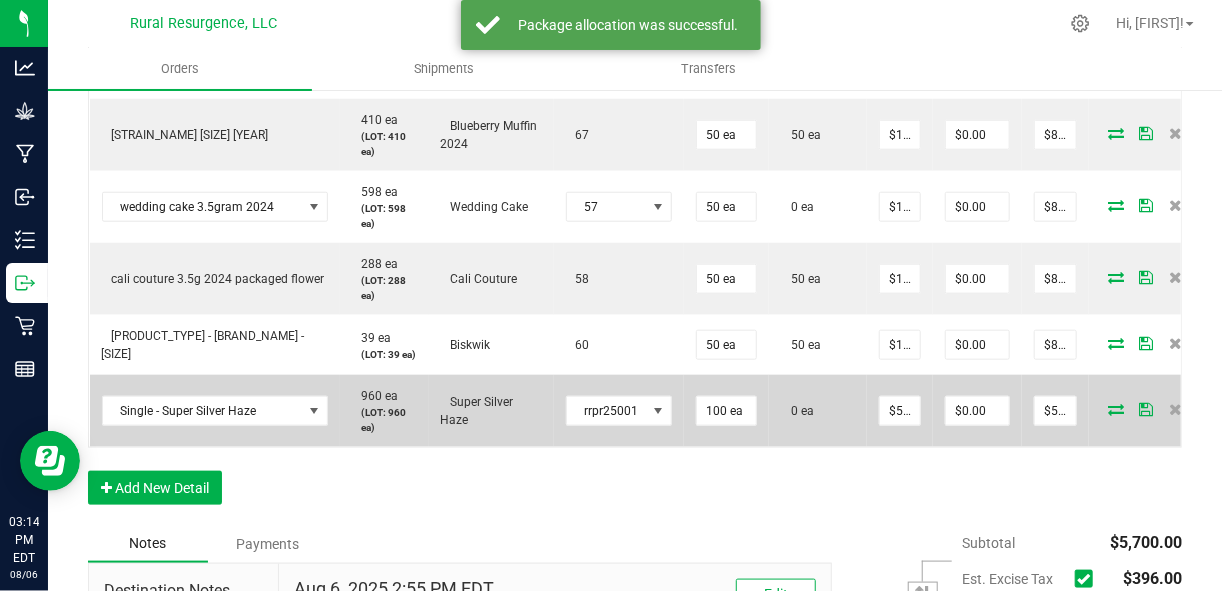click at bounding box center (1116, 409) 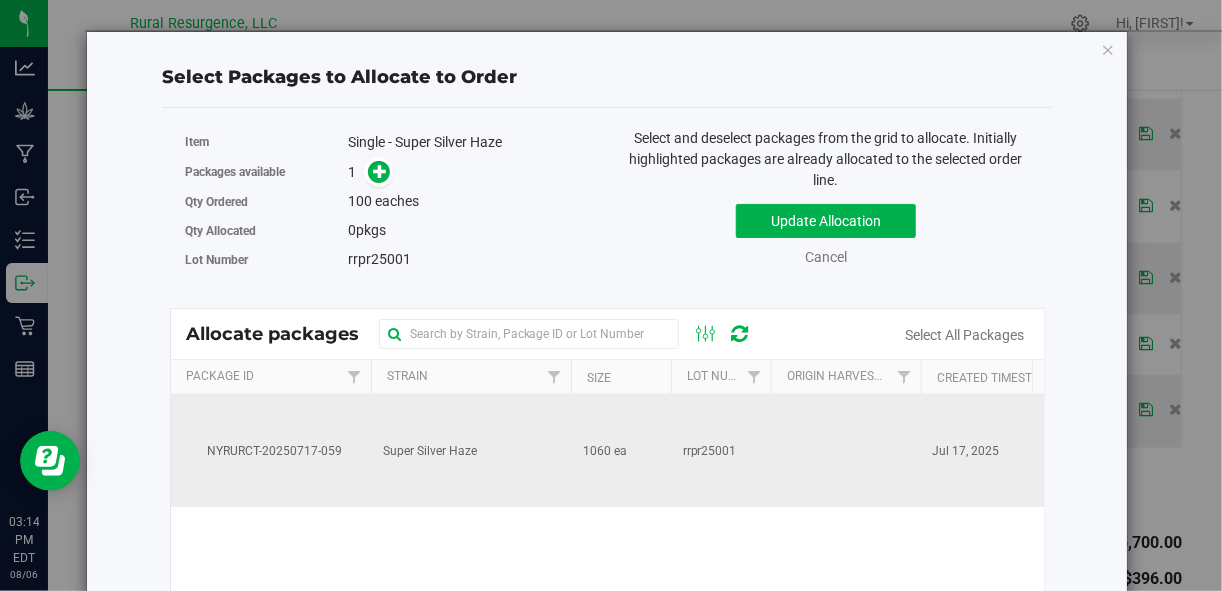 click on "rrpr25001" at bounding box center (721, 451) 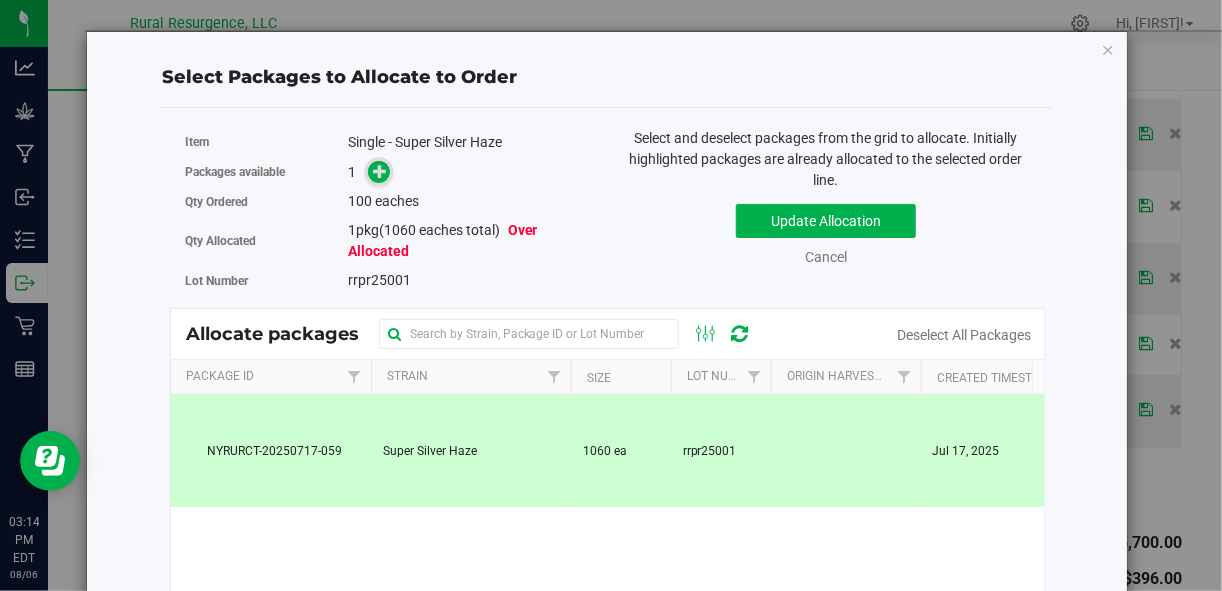 click at bounding box center (379, 172) 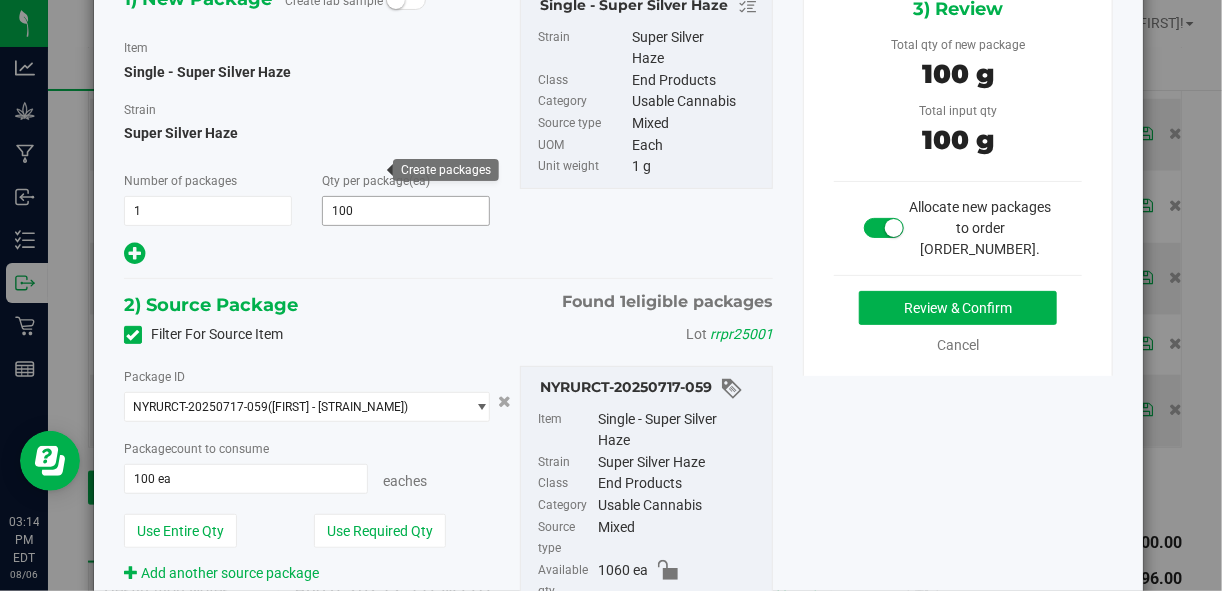 scroll, scrollTop: 138, scrollLeft: 0, axis: vertical 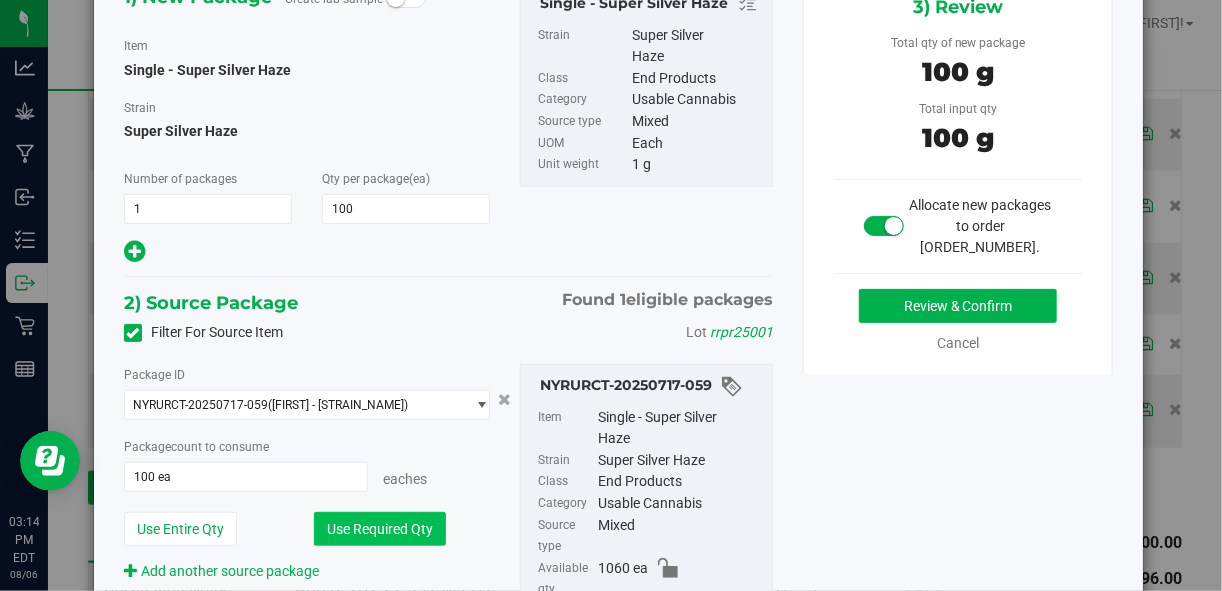 click on "Use Required Qty" at bounding box center [380, 529] 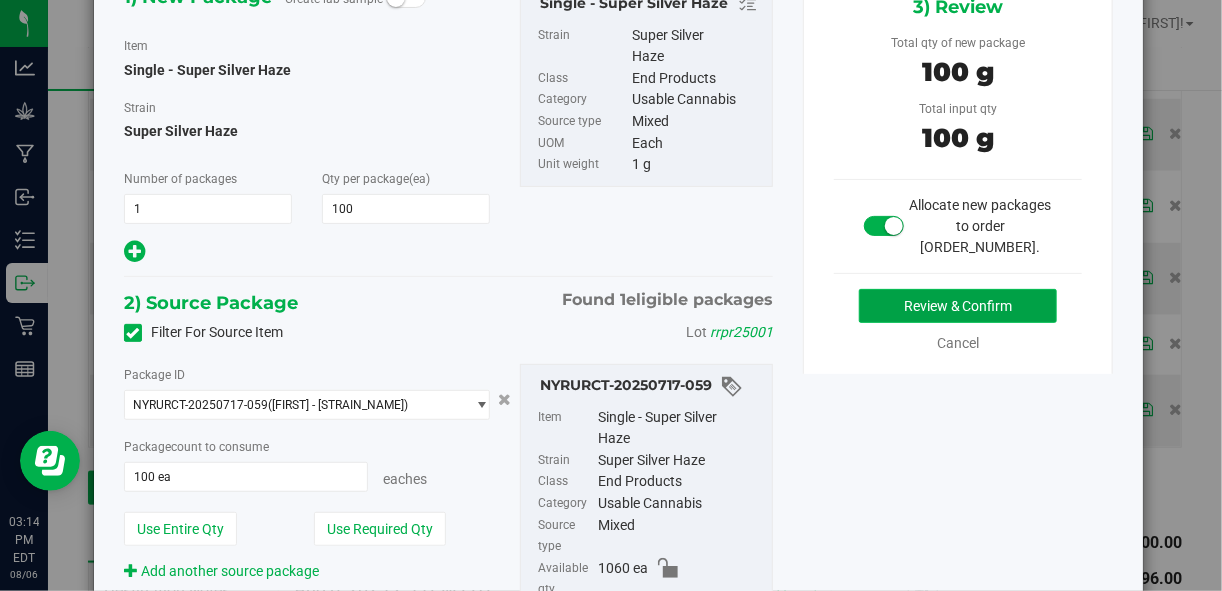 click on "Review & Confirm" at bounding box center (958, 306) 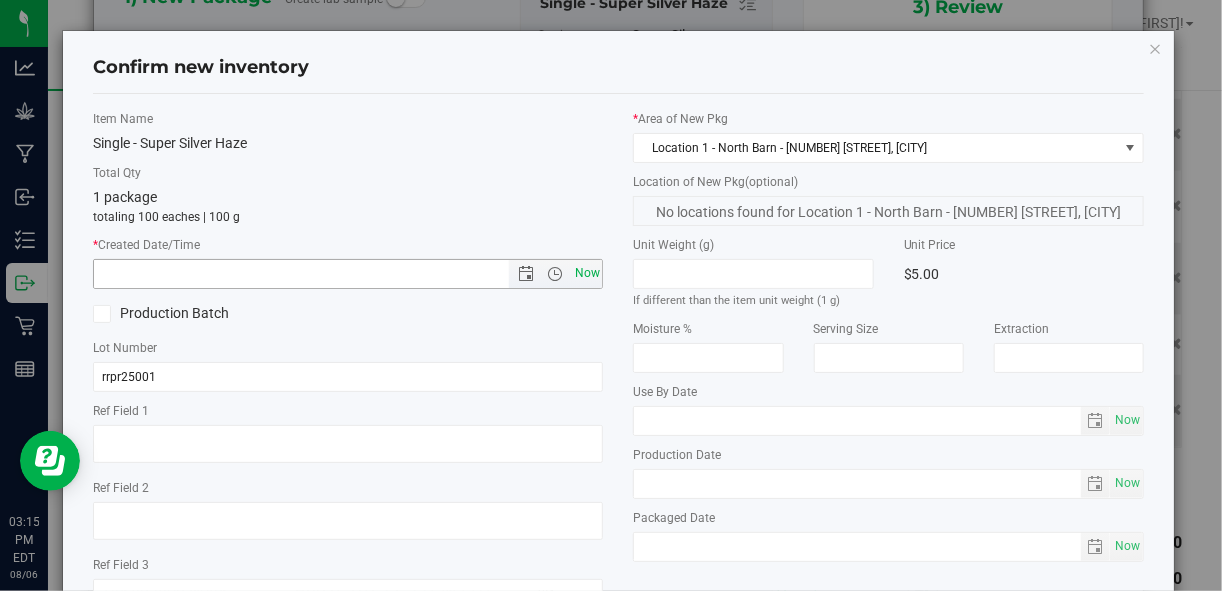 click on "Now" at bounding box center [587, 273] 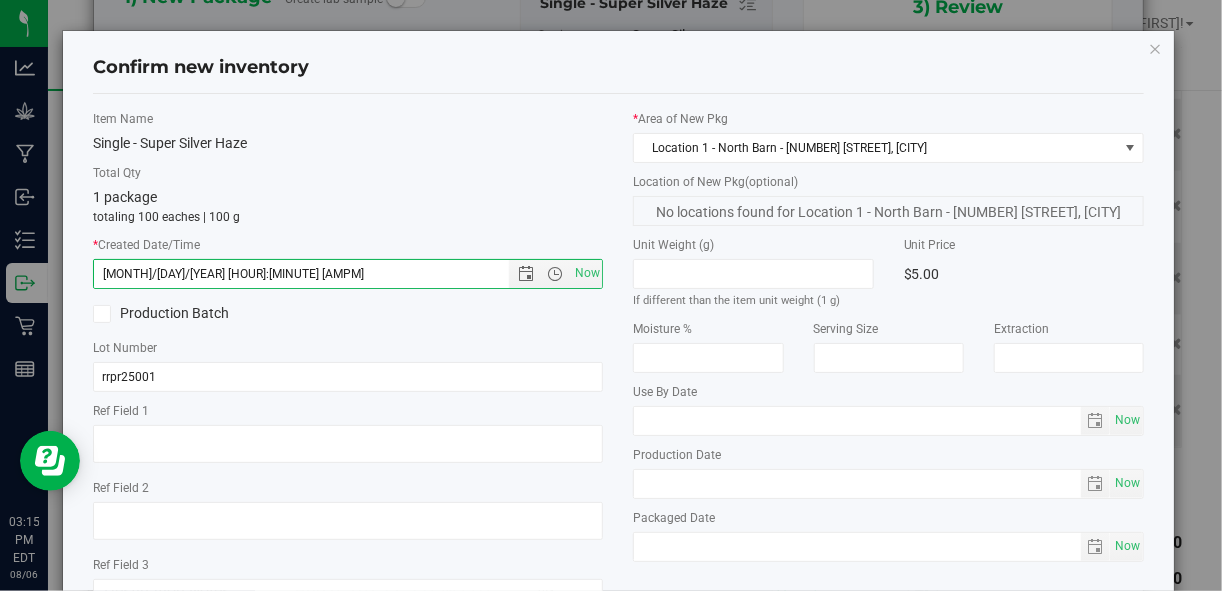 scroll, scrollTop: 154, scrollLeft: 0, axis: vertical 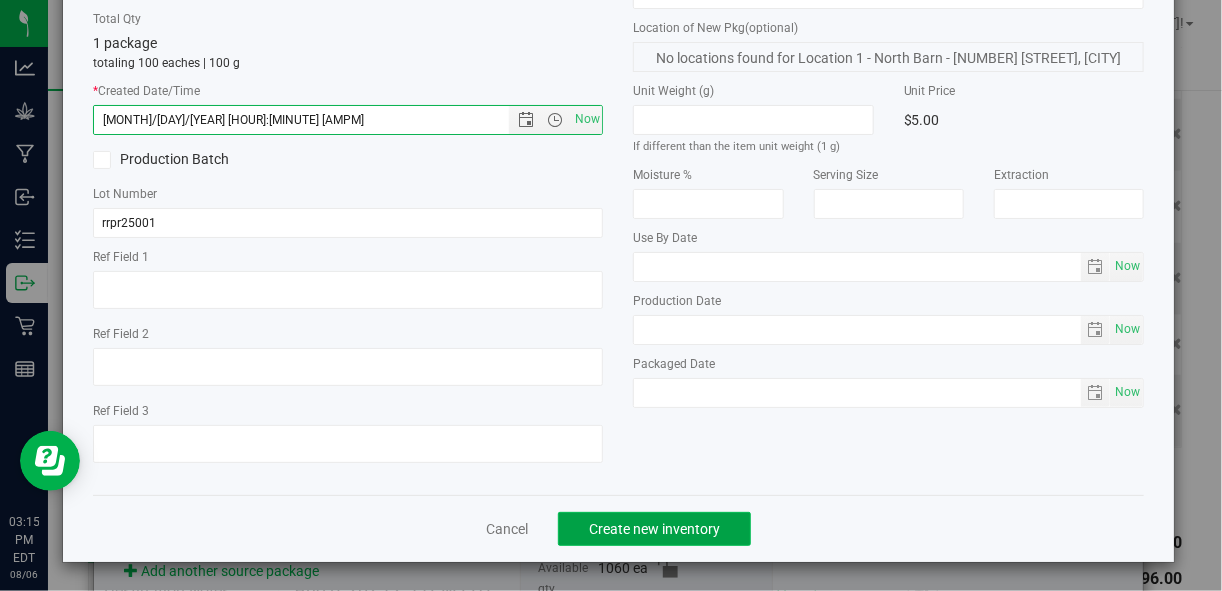 click on "Create new inventory" 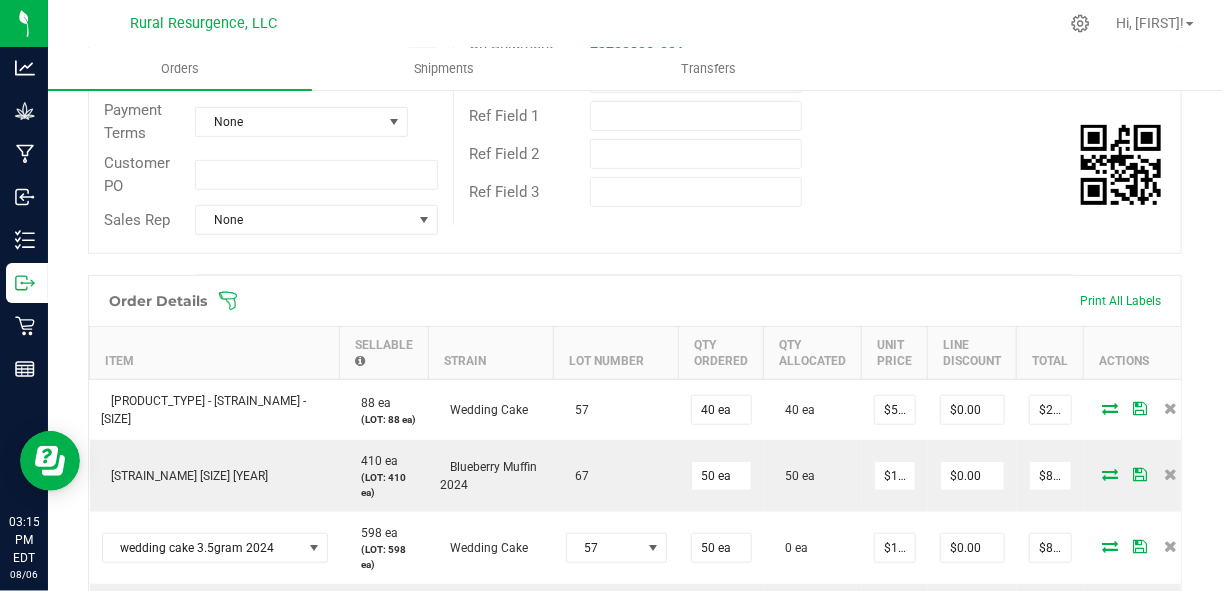 scroll, scrollTop: 394, scrollLeft: 0, axis: vertical 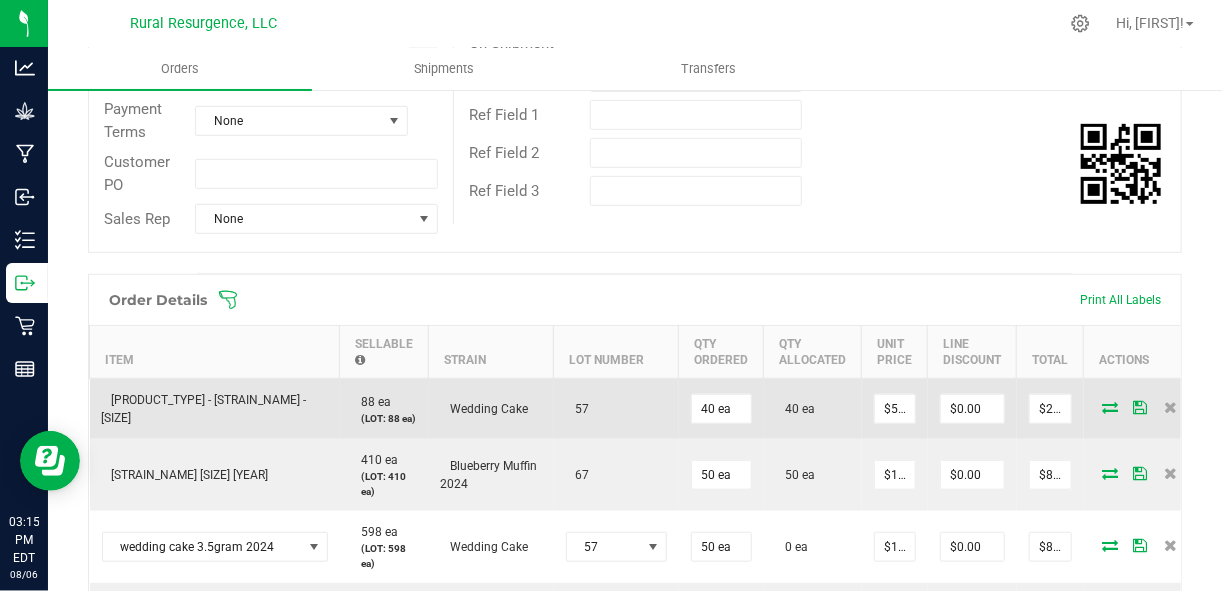 click at bounding box center (1111, 407) 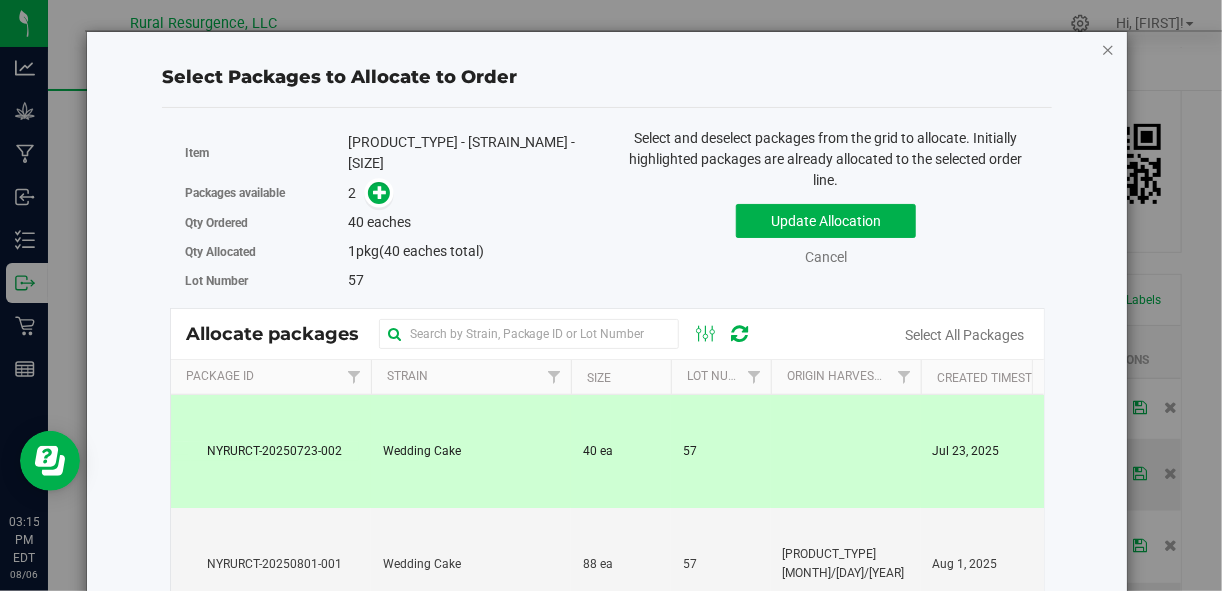 click at bounding box center (1108, 49) 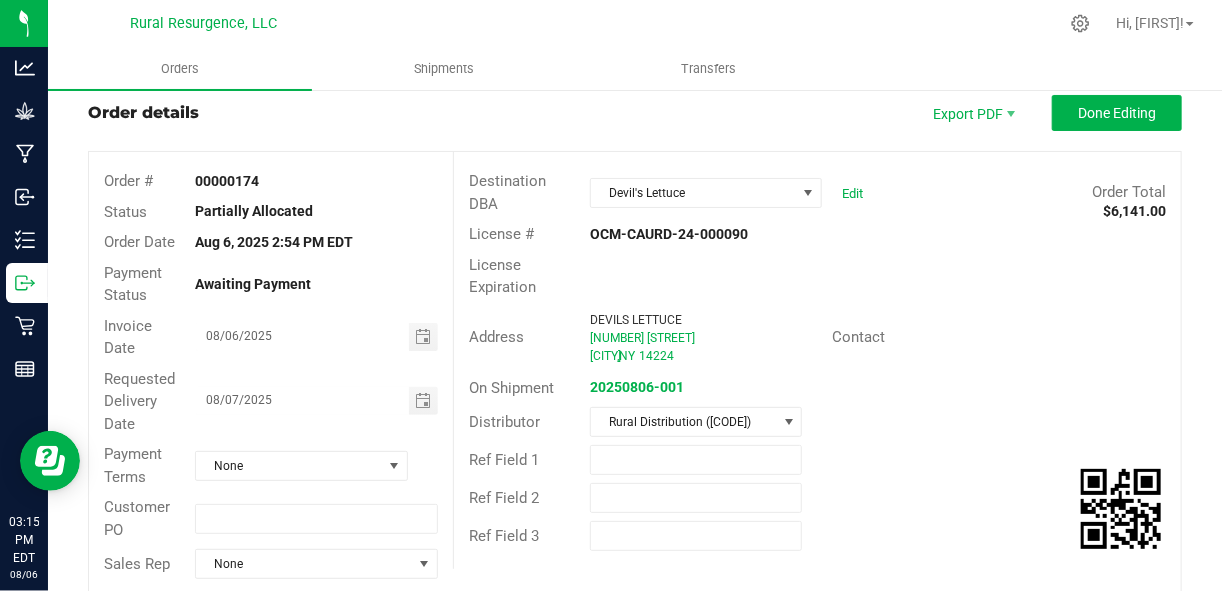 scroll, scrollTop: 0, scrollLeft: 0, axis: both 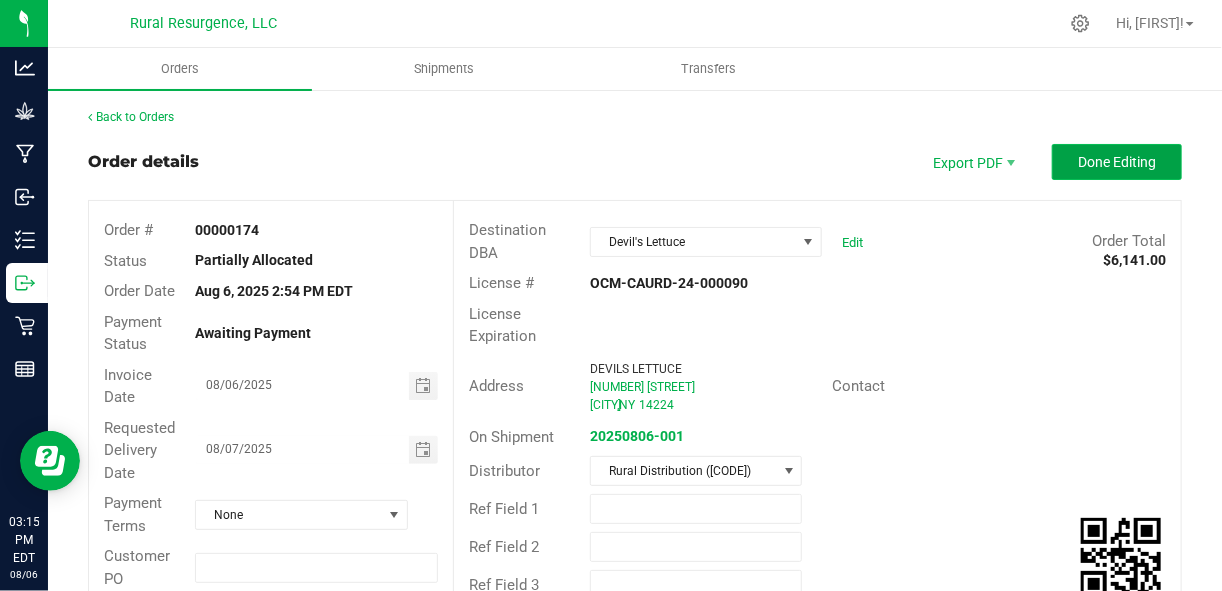 click on "Done Editing" at bounding box center (1117, 162) 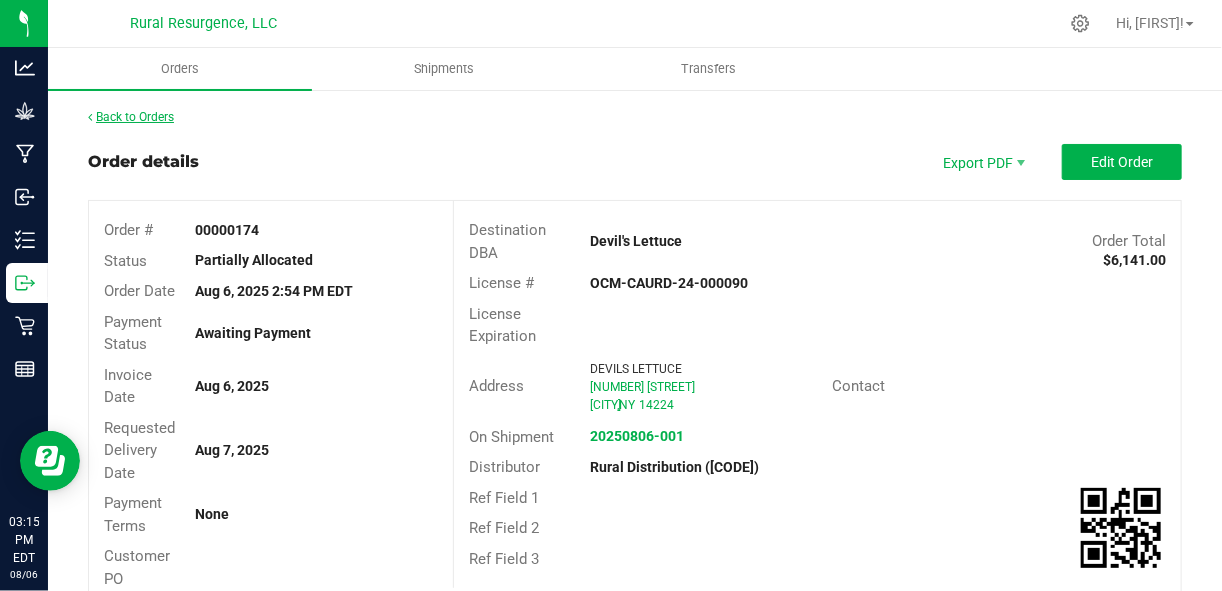 click on "Back to Orders" at bounding box center [131, 117] 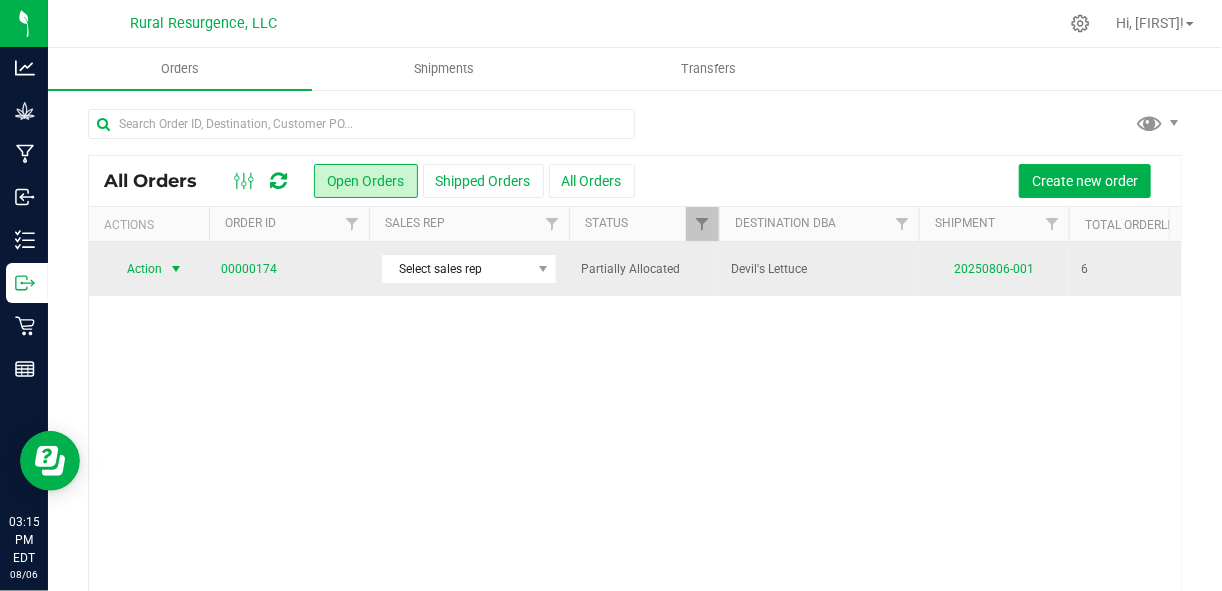 click at bounding box center [176, 269] 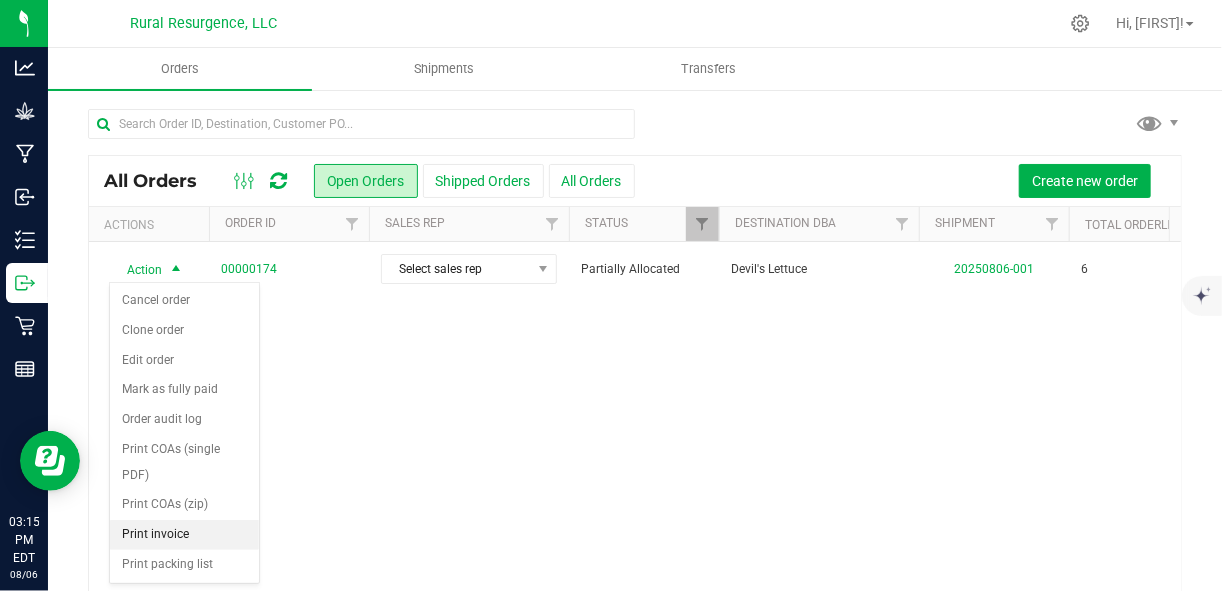 click on "Print invoice" at bounding box center (184, 535) 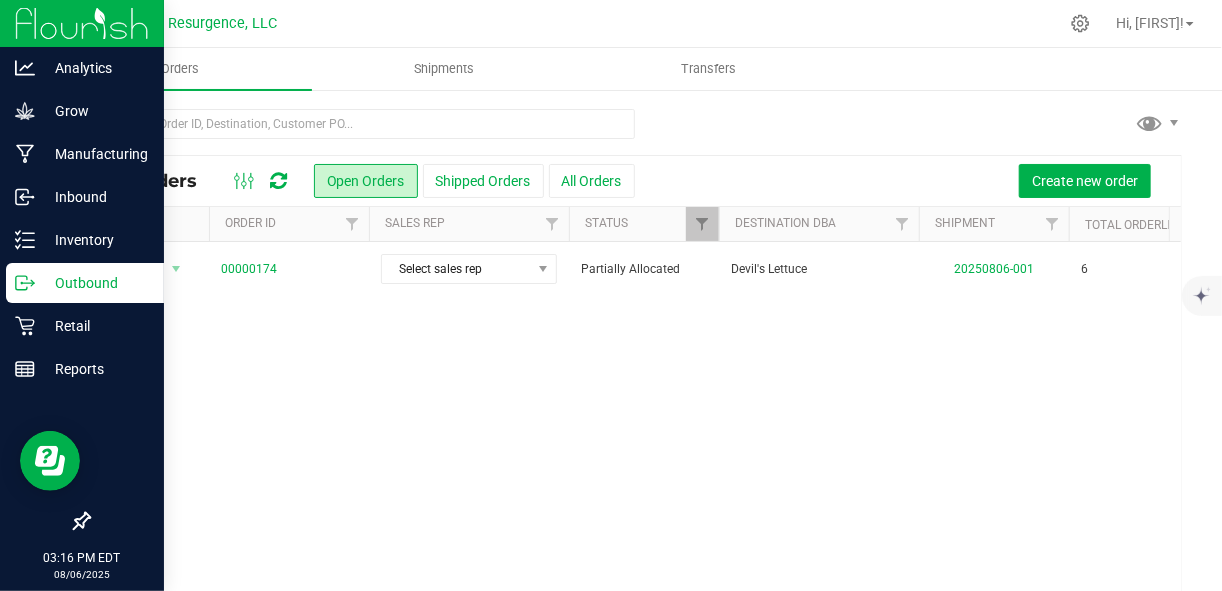 click on "Outbound" at bounding box center (95, 283) 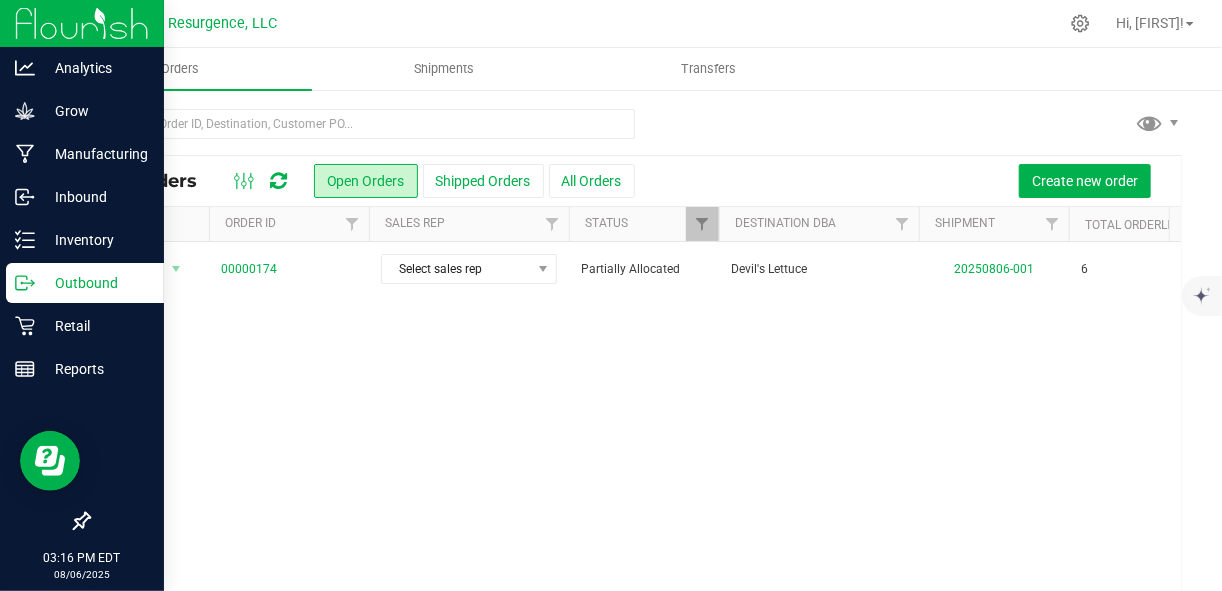 click on "Outbound" at bounding box center [95, 283] 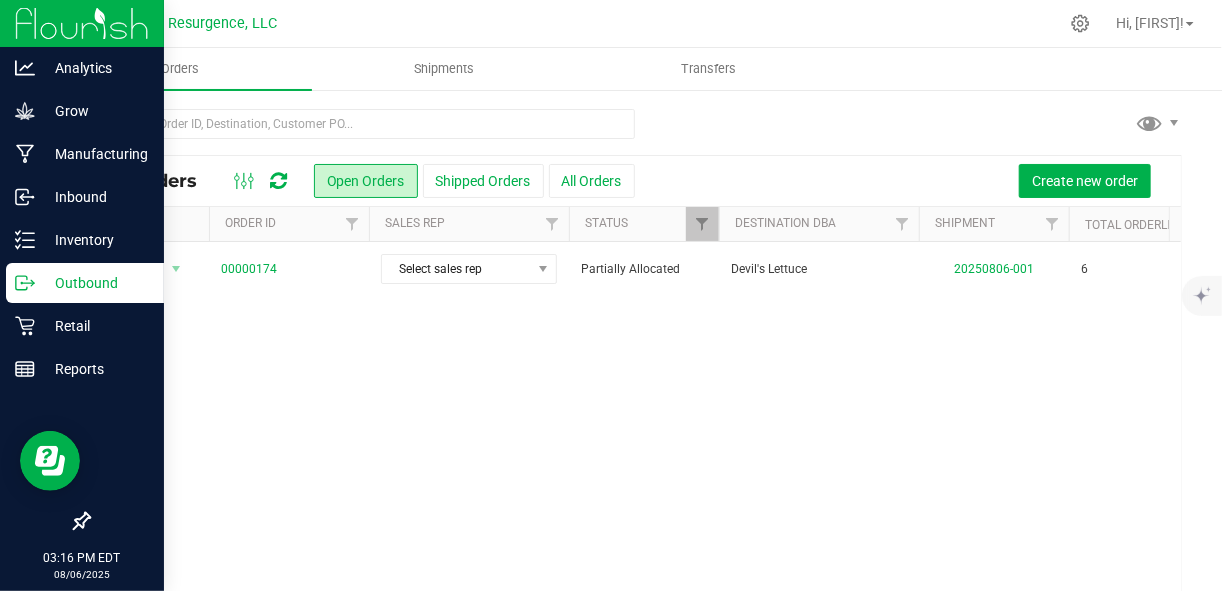 click on "Outbound" at bounding box center [95, 283] 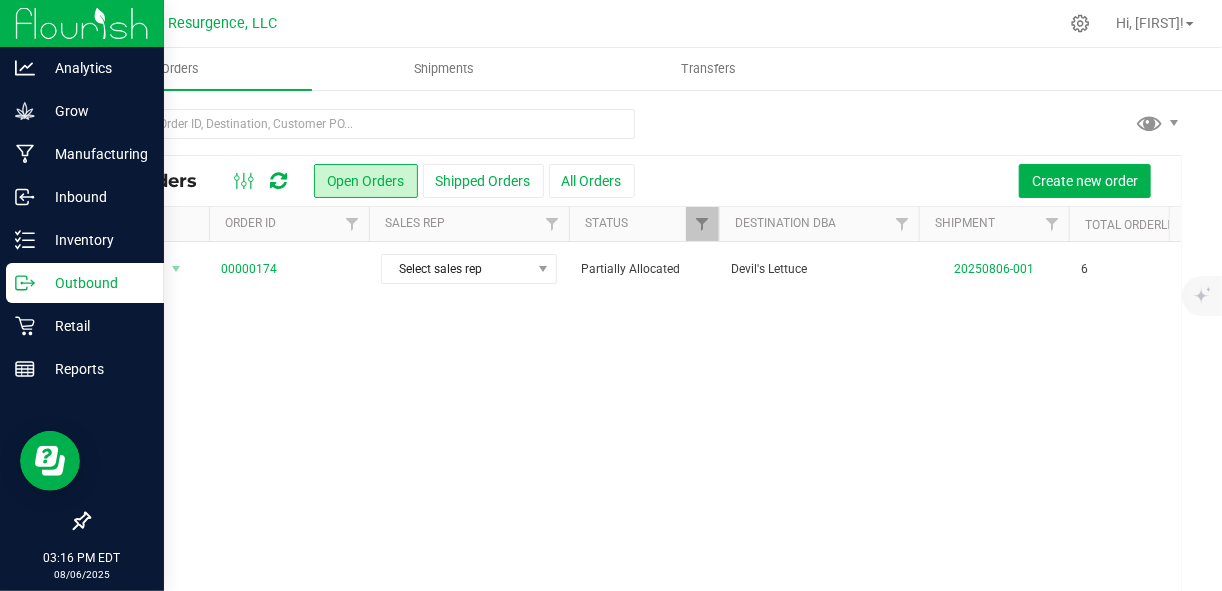 click on "Outbound" at bounding box center (95, 283) 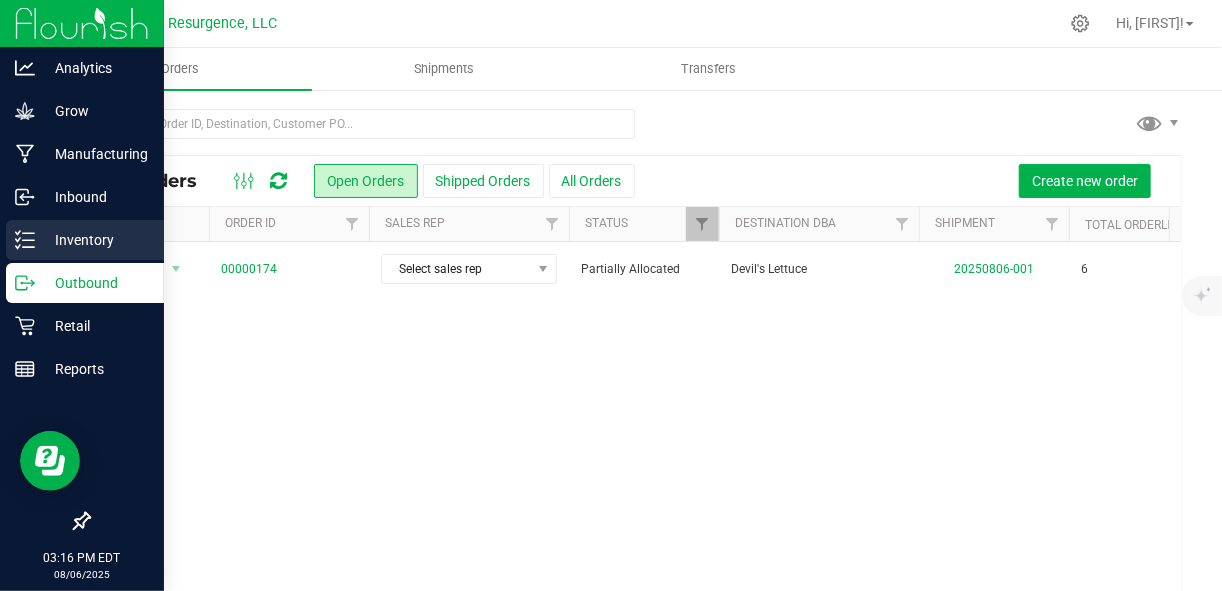 click on "Inventory" at bounding box center [95, 240] 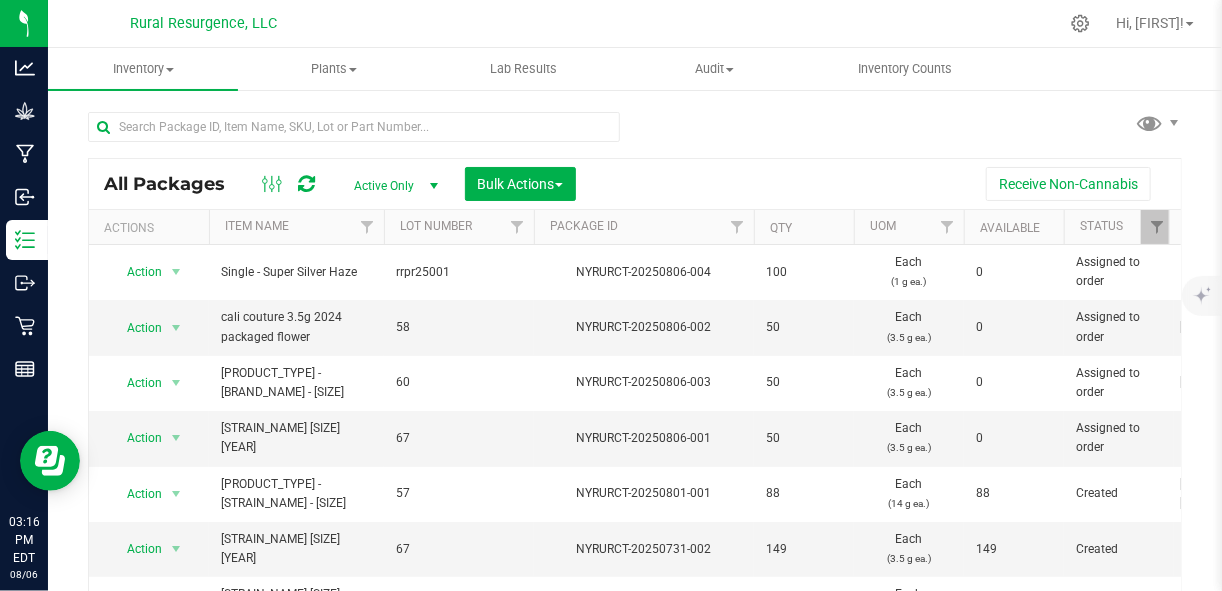 click at bounding box center (354, 135) 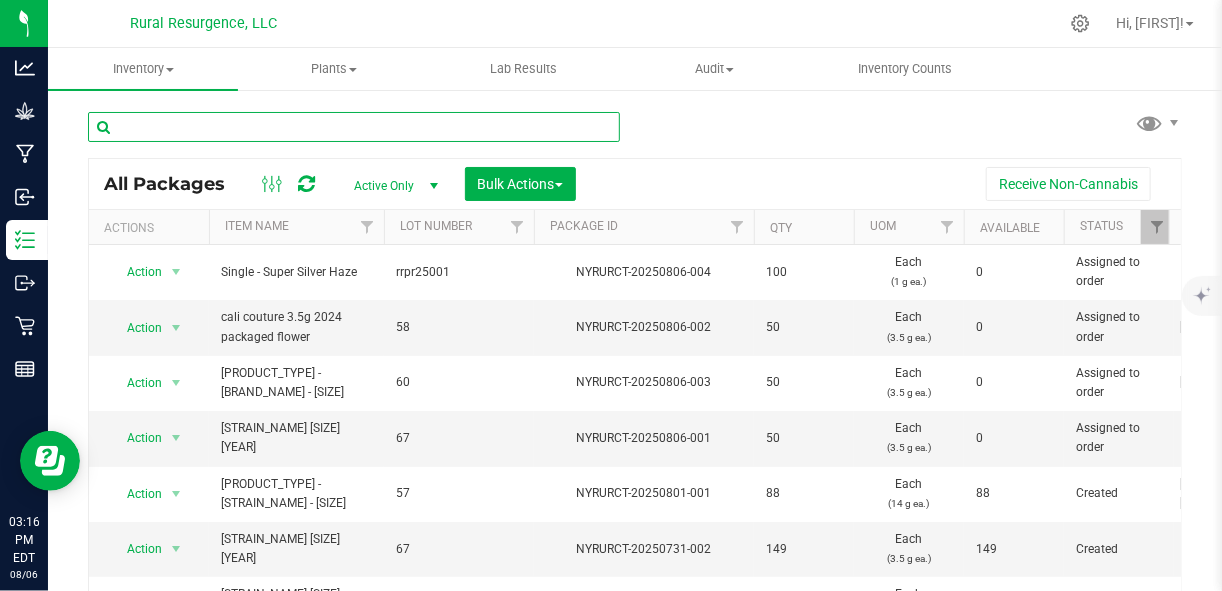 click at bounding box center [354, 127] 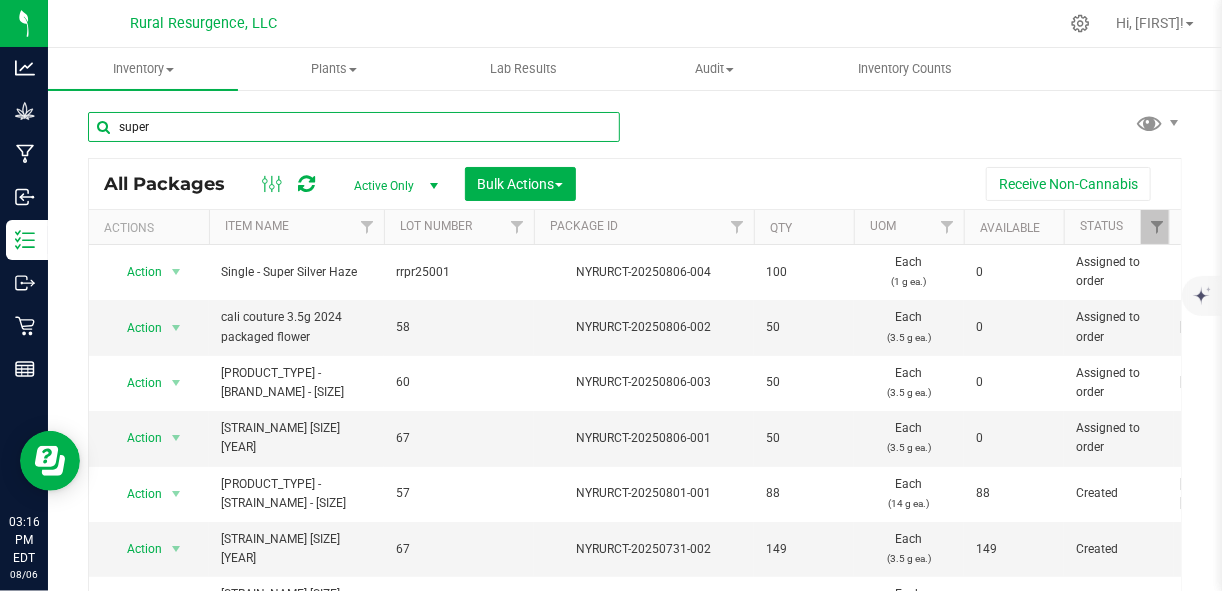type on "super" 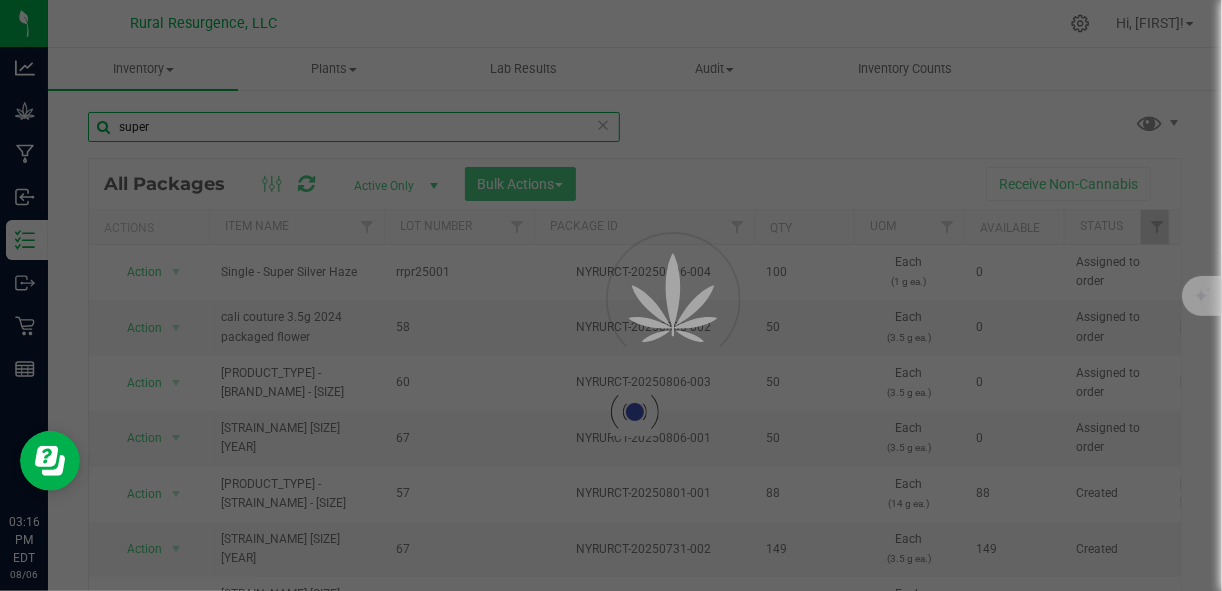 click on "super" at bounding box center [354, 127] 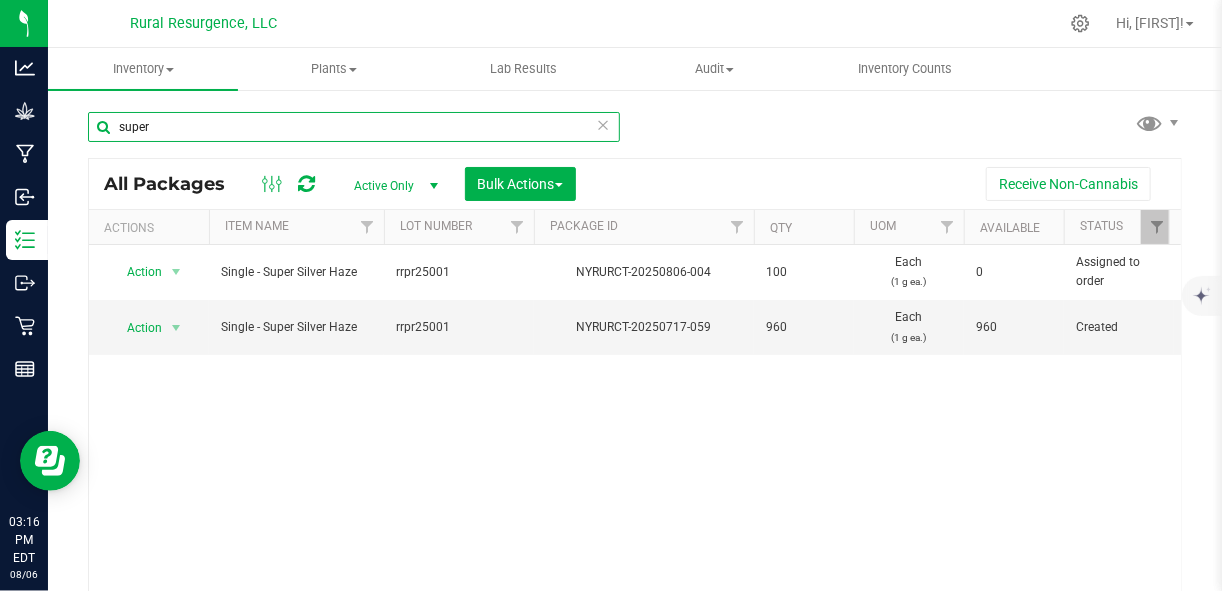 click on "super" at bounding box center (354, 127) 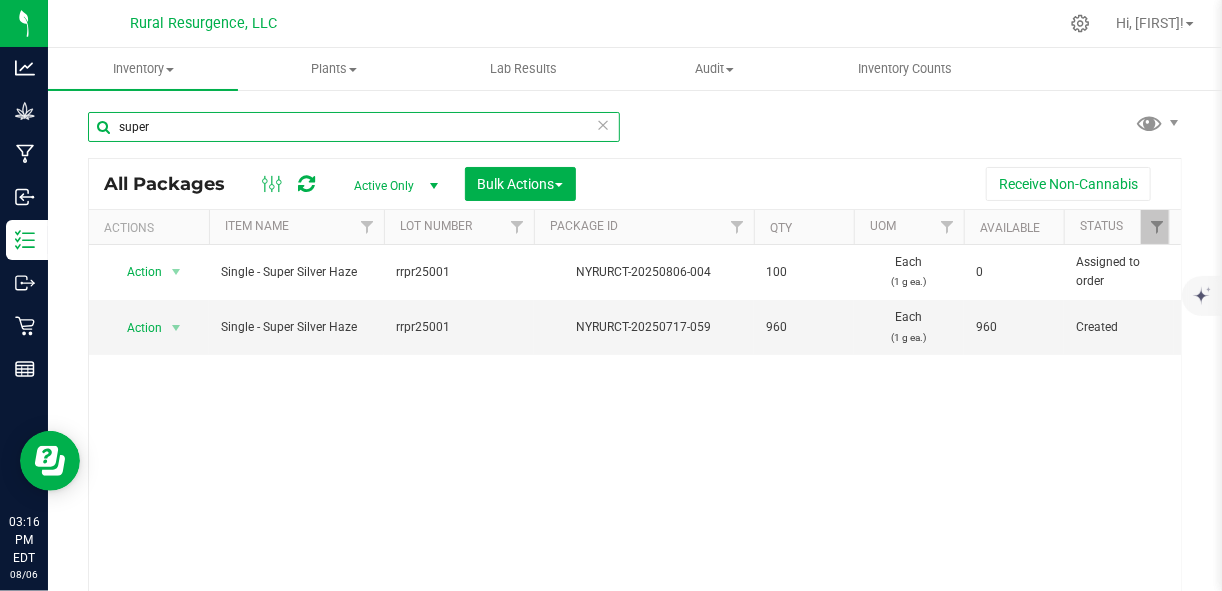 click on "super" at bounding box center (354, 127) 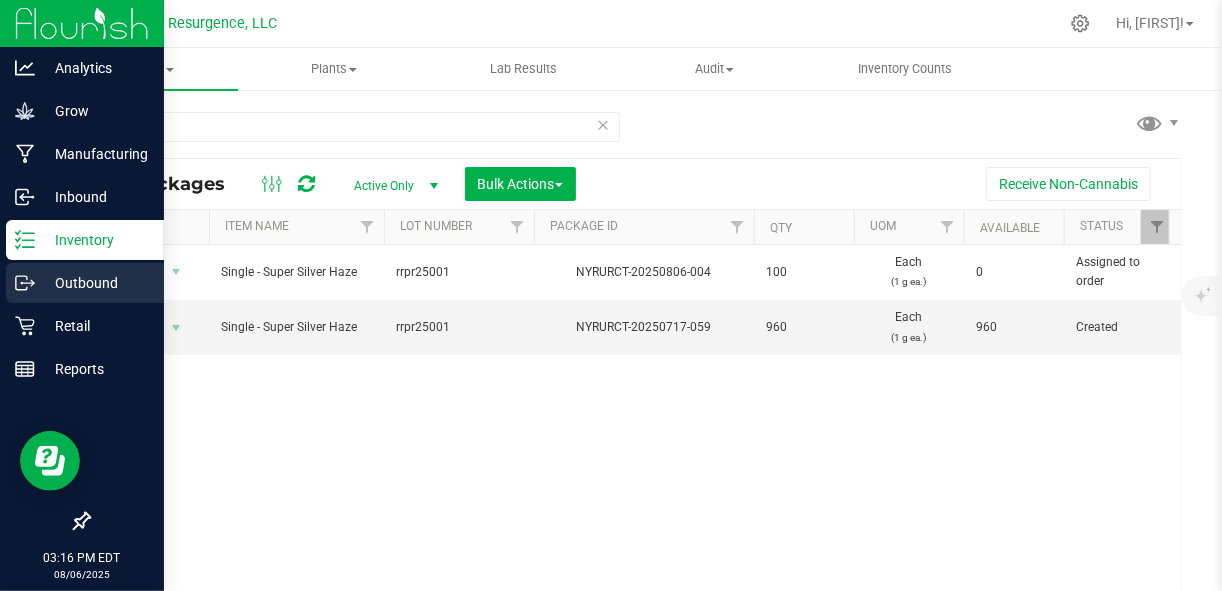 click on "Outbound" at bounding box center (95, 283) 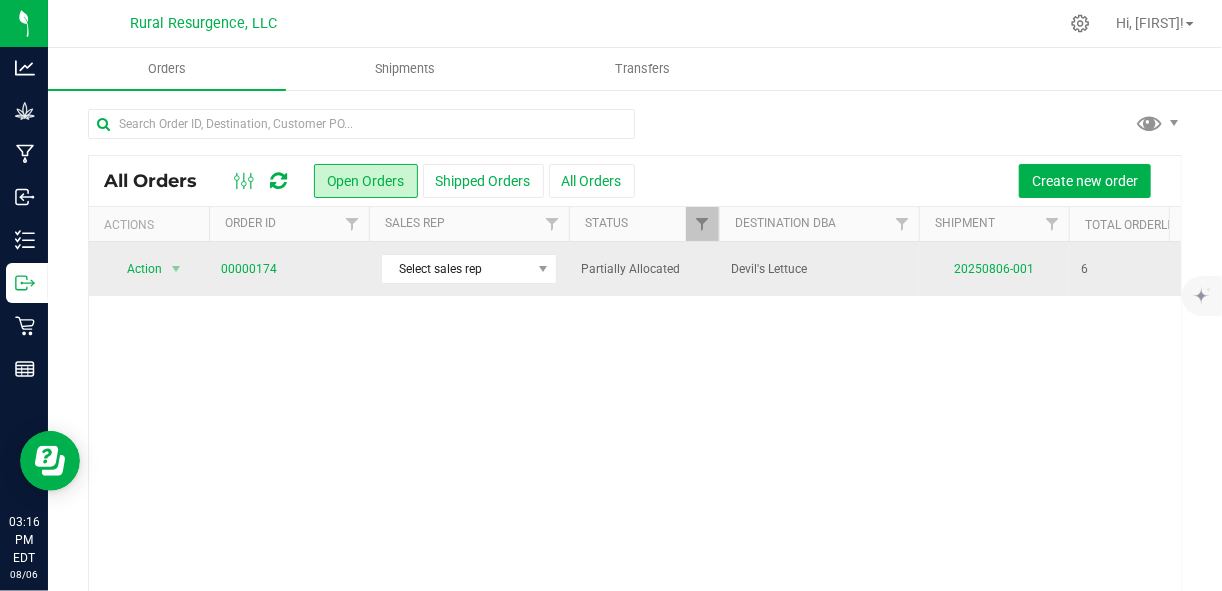 click on "Partially Allocated" at bounding box center (644, 269) 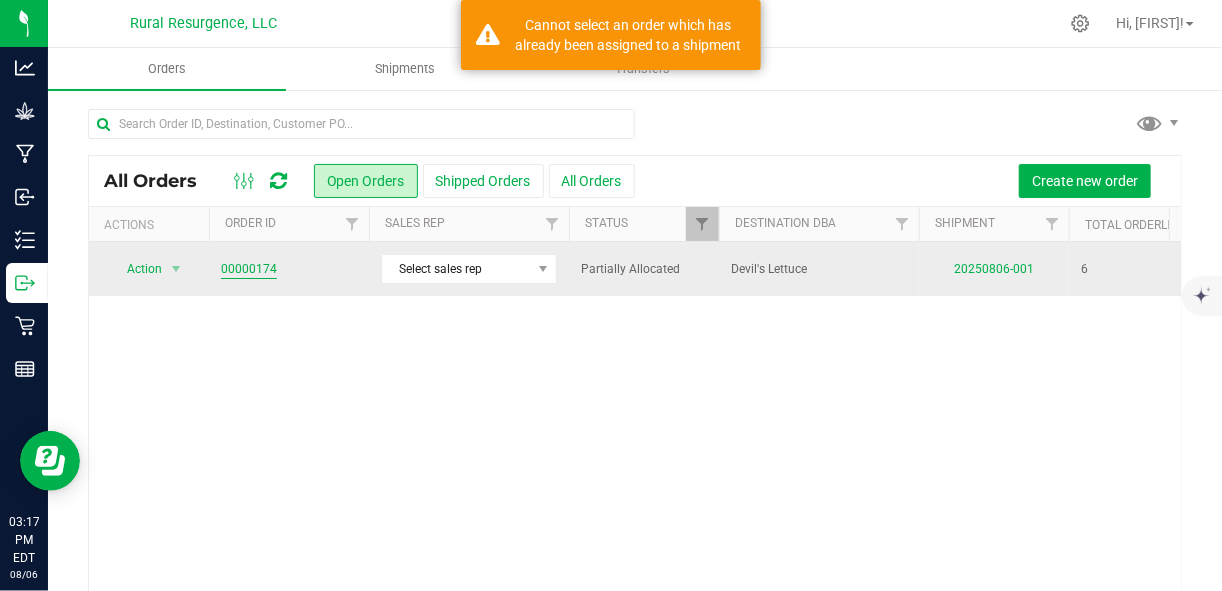 click on "00000174" at bounding box center (249, 269) 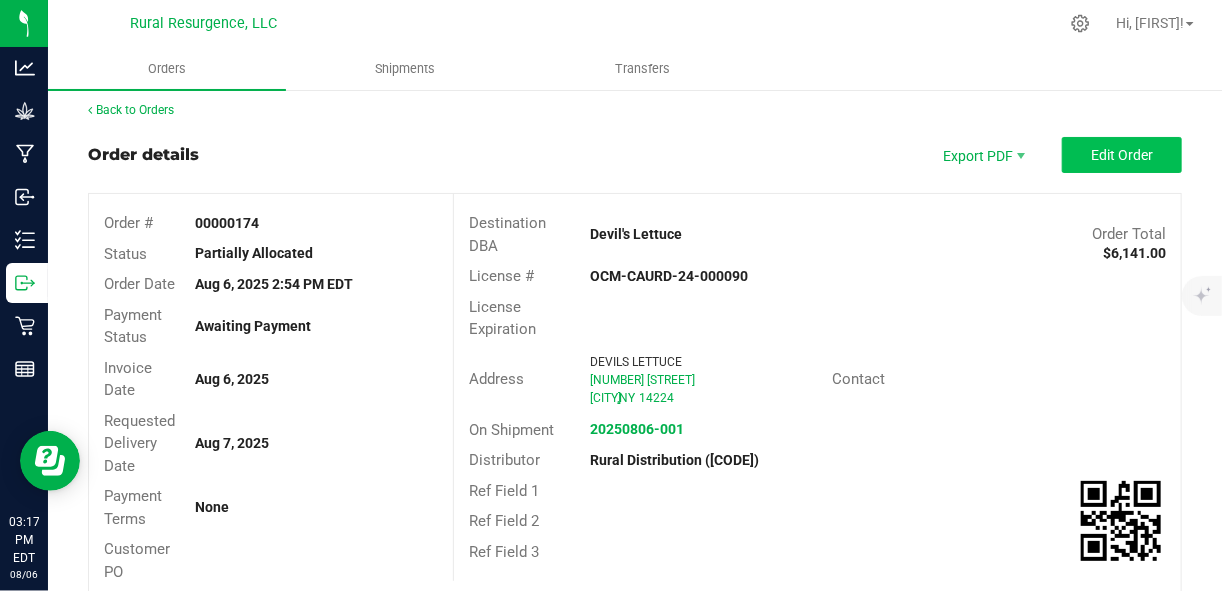 scroll, scrollTop: 8, scrollLeft: 0, axis: vertical 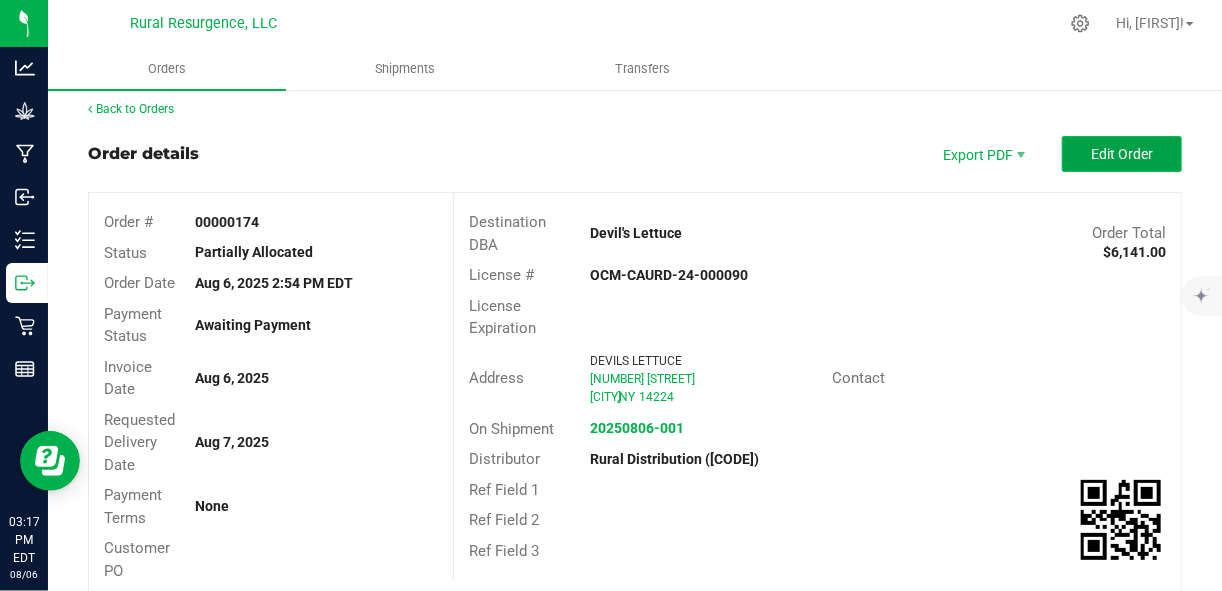 click on "Edit Order" at bounding box center (1122, 154) 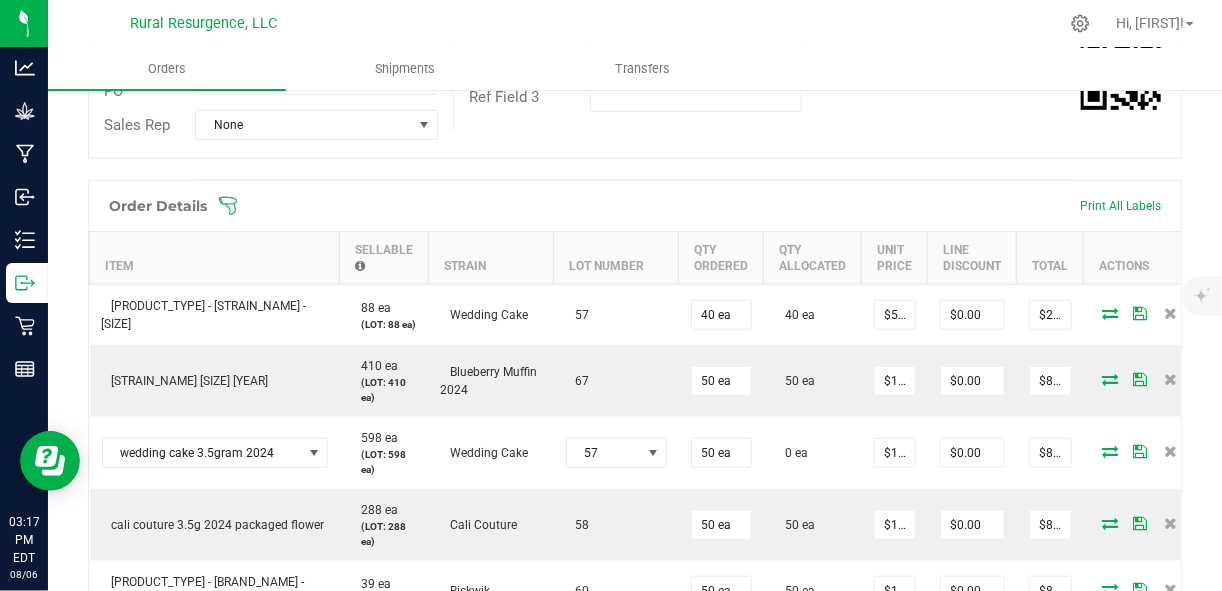 scroll, scrollTop: 540, scrollLeft: 0, axis: vertical 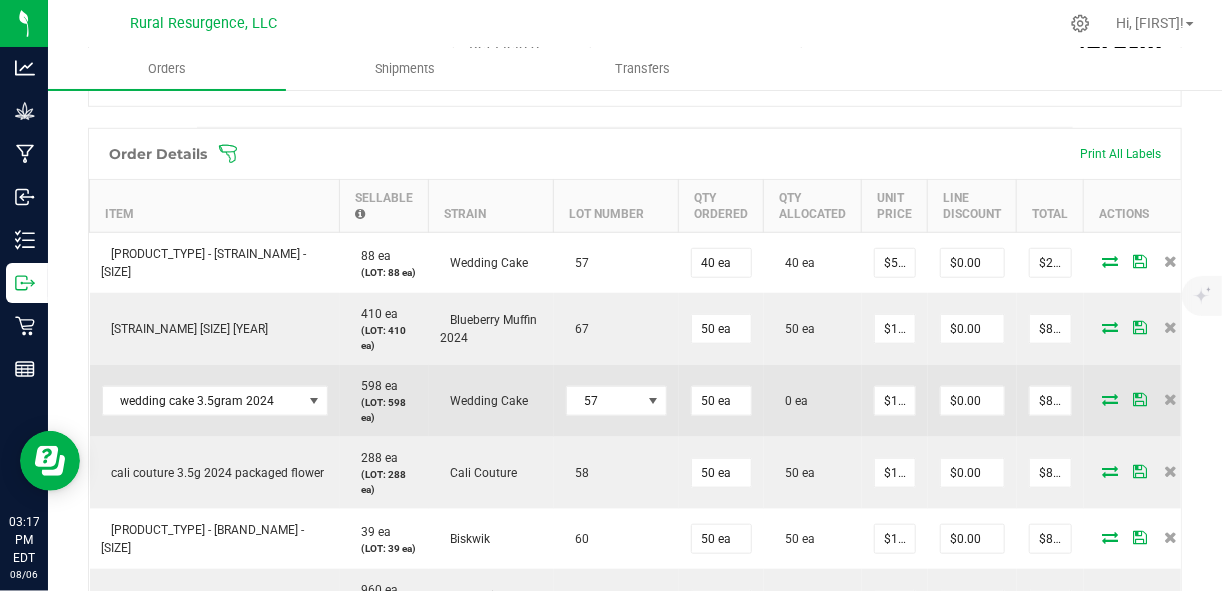 click at bounding box center (1111, 399) 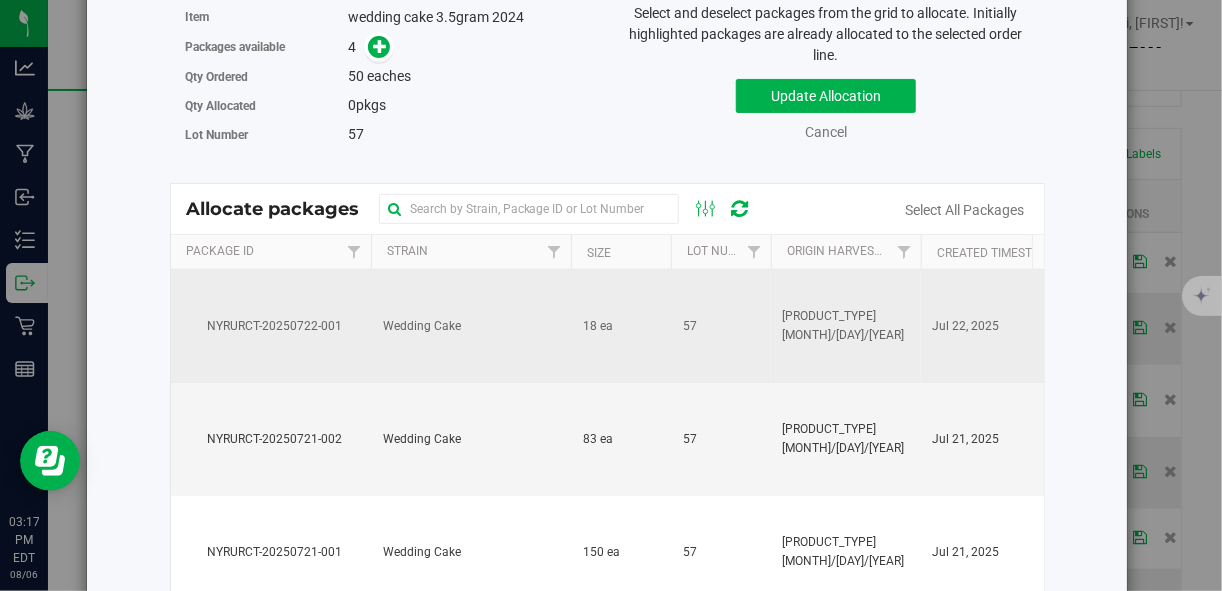 scroll, scrollTop: 3, scrollLeft: 0, axis: vertical 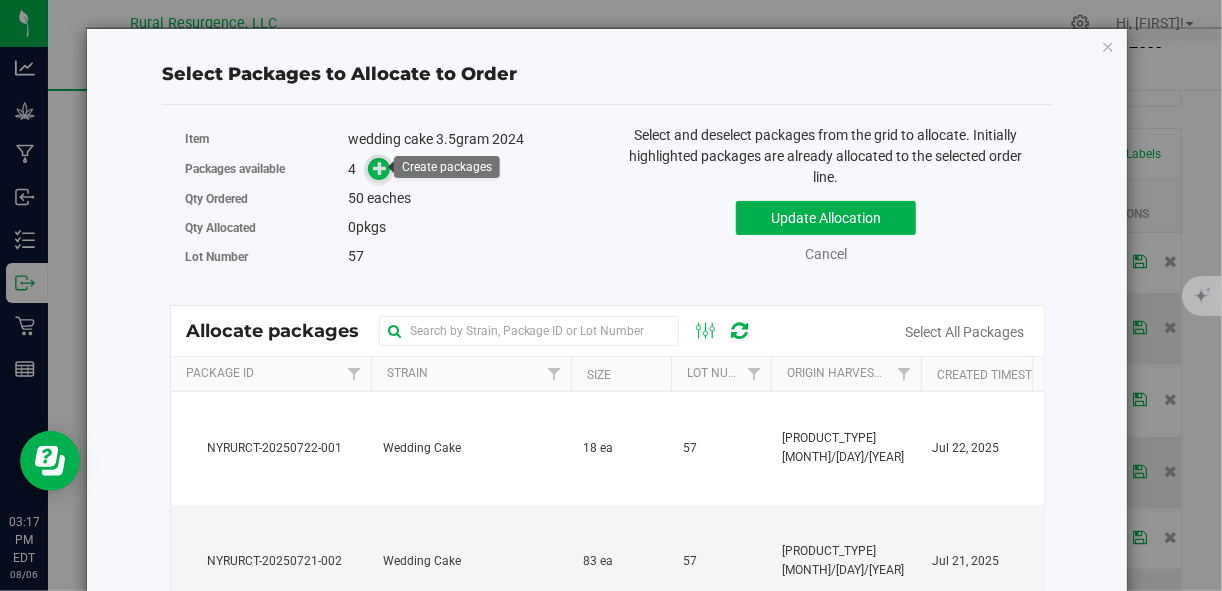 click at bounding box center (380, 168) 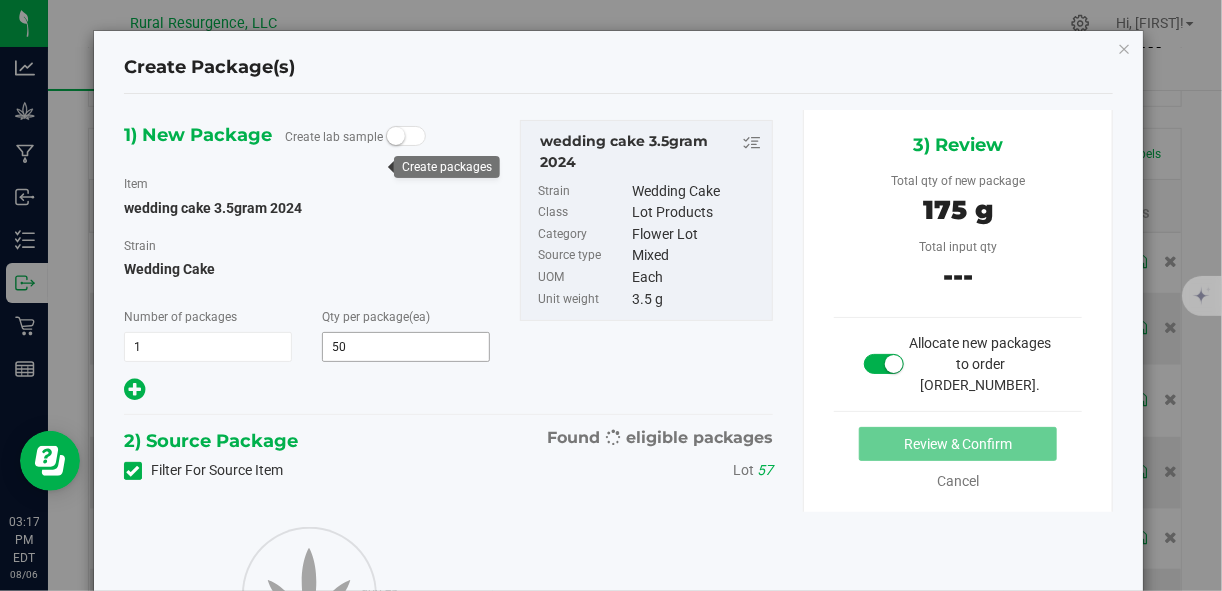 type on "50" 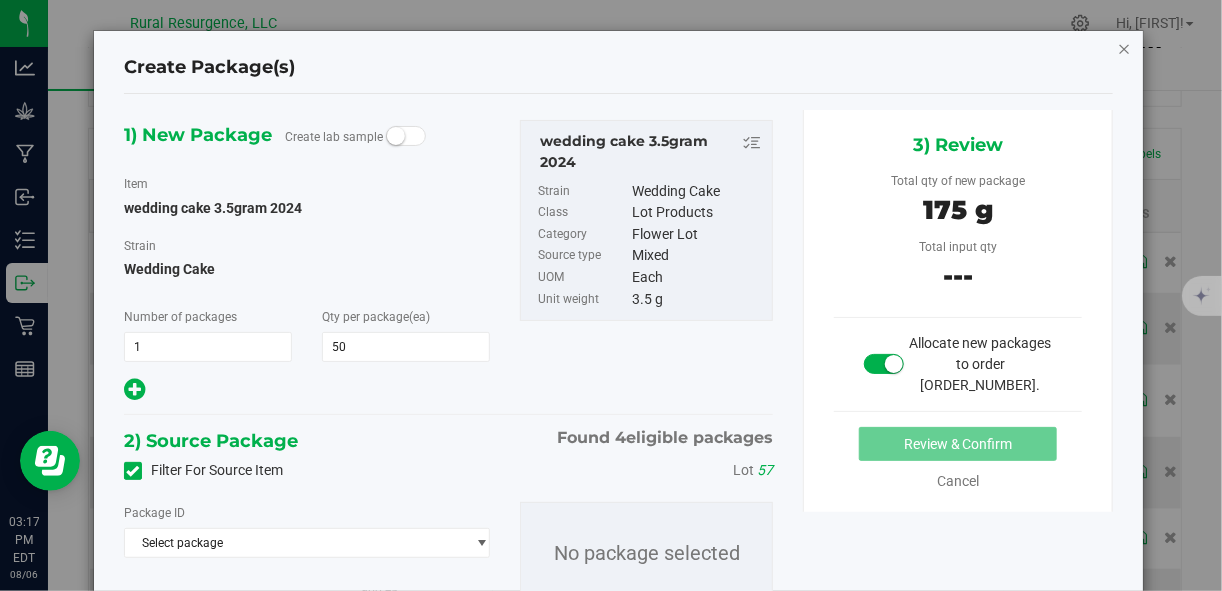 click at bounding box center (1125, 48) 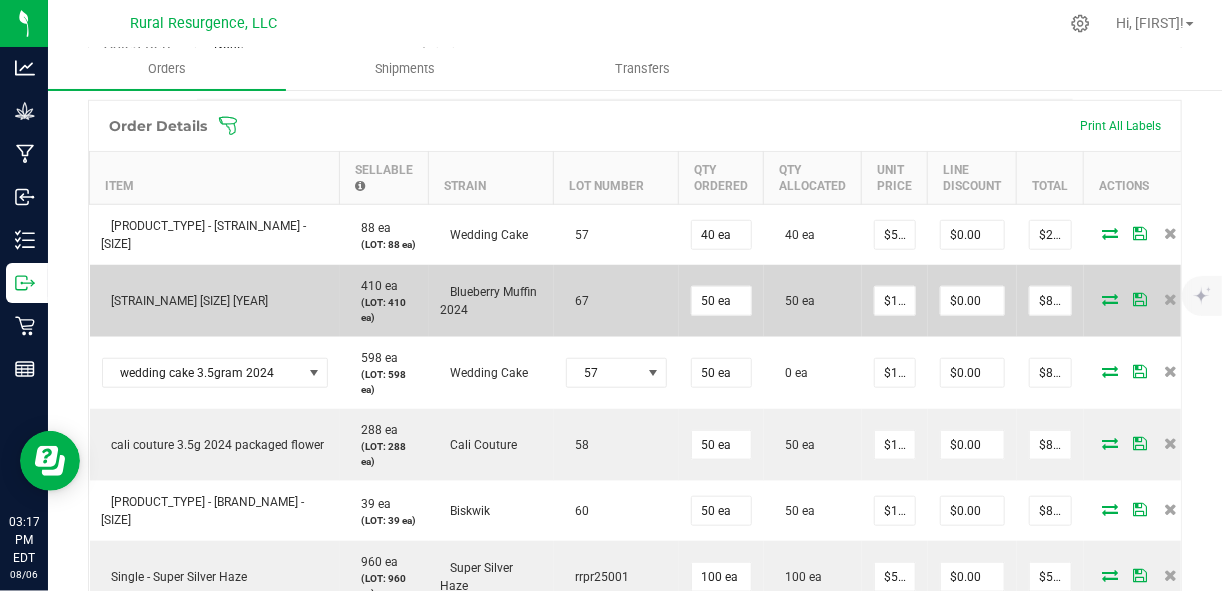 scroll, scrollTop: 568, scrollLeft: 0, axis: vertical 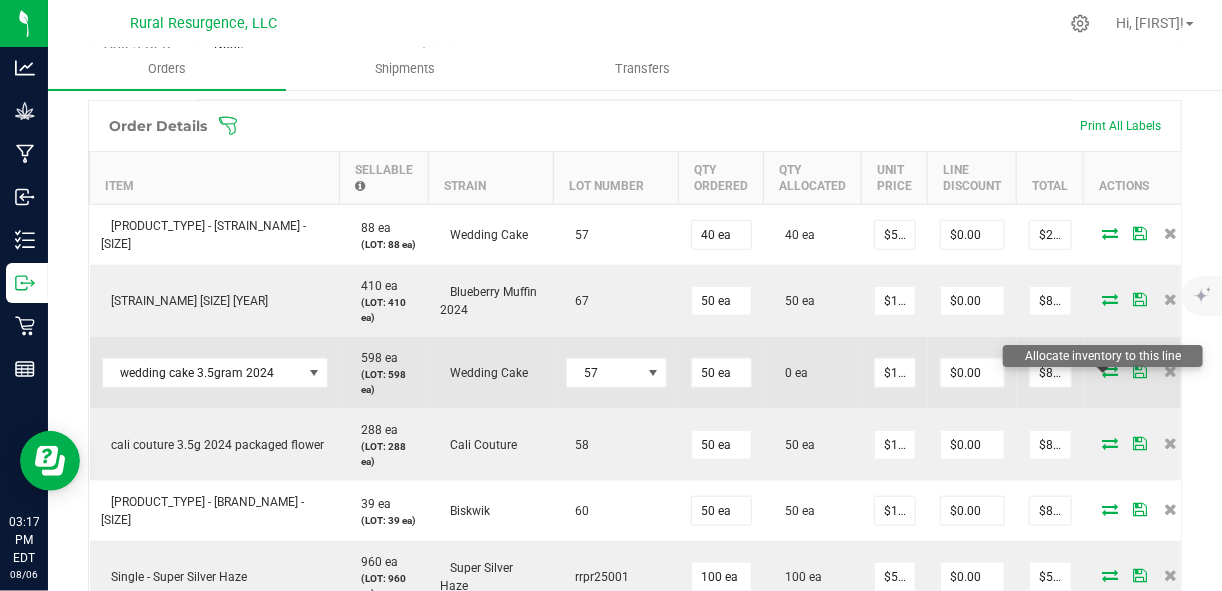 click at bounding box center (1111, 371) 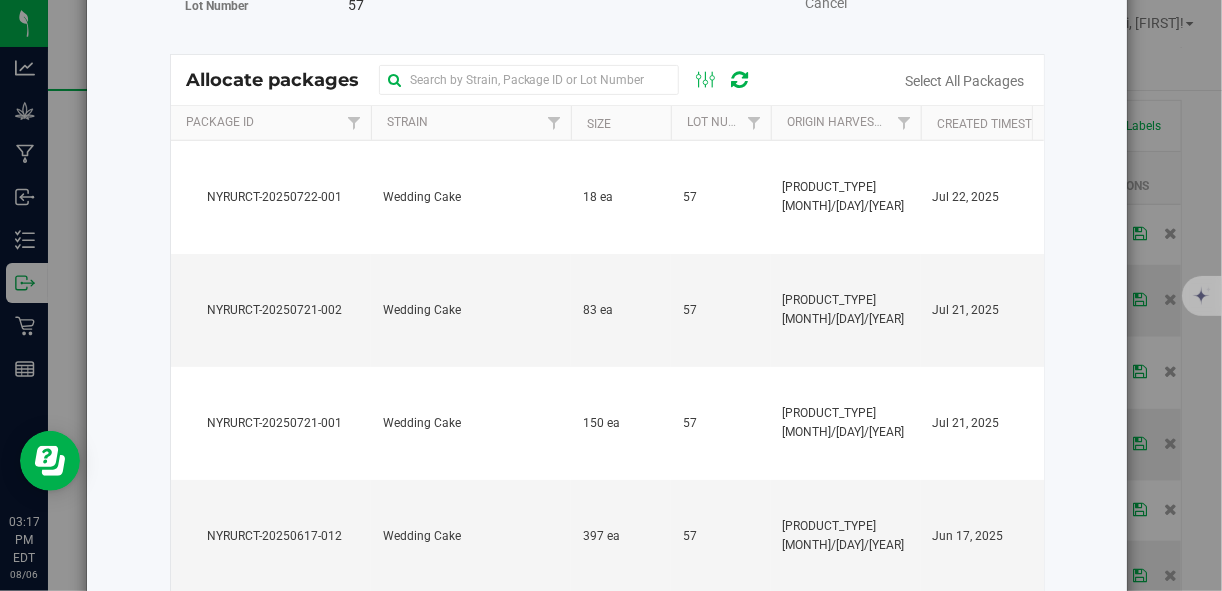 scroll, scrollTop: 283, scrollLeft: 0, axis: vertical 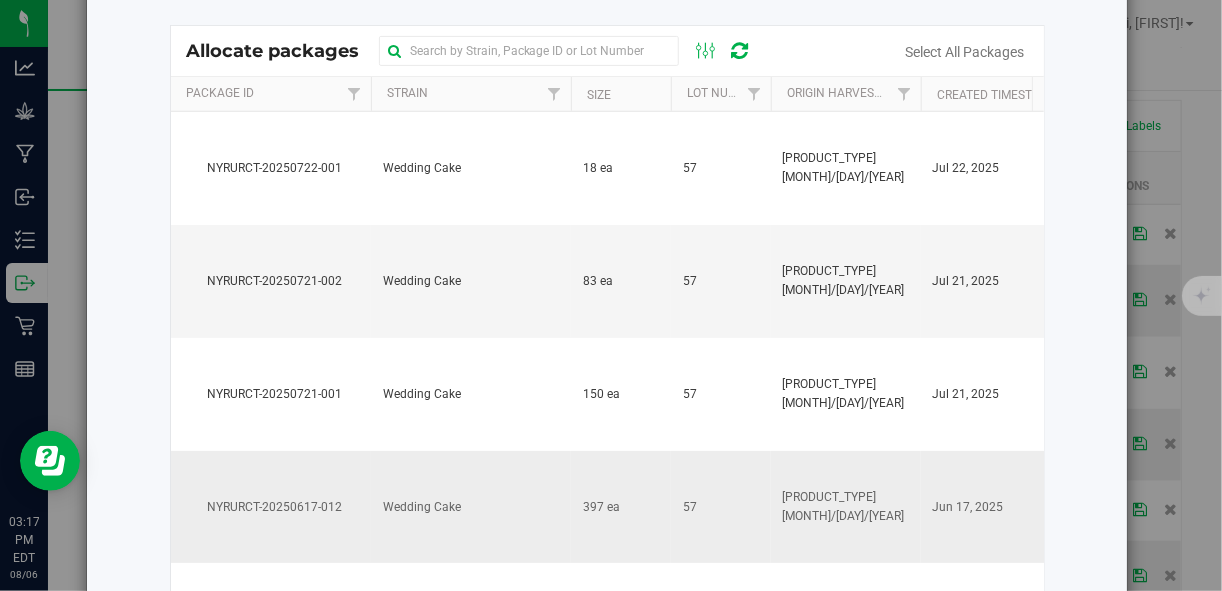 click on "397 ea" at bounding box center (621, 507) 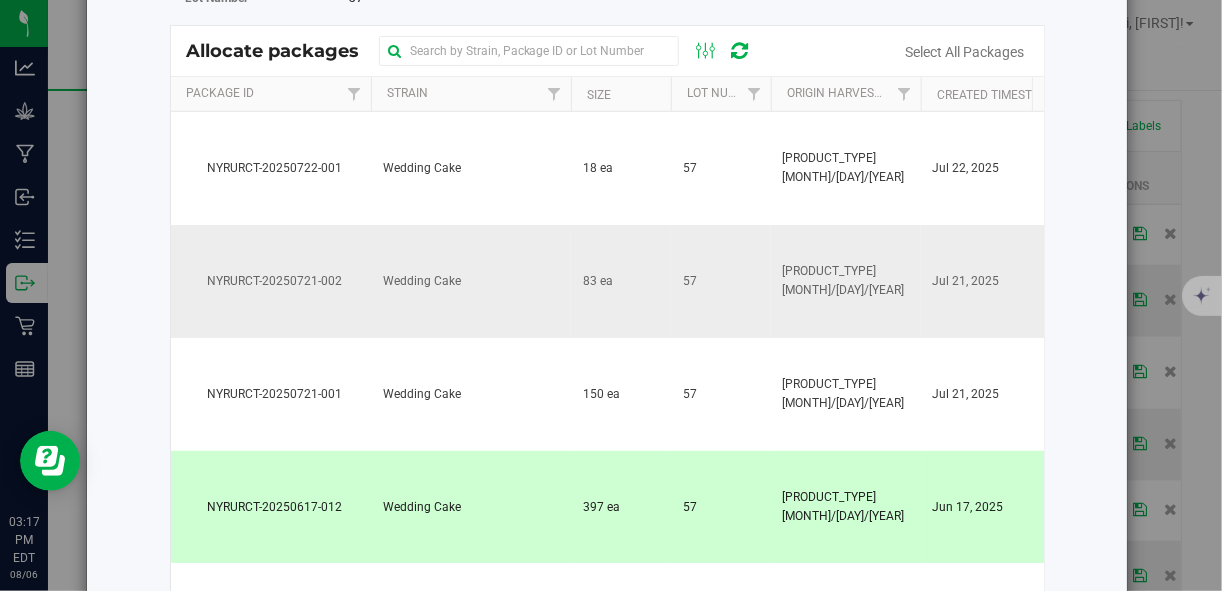 scroll, scrollTop: 7, scrollLeft: 0, axis: vertical 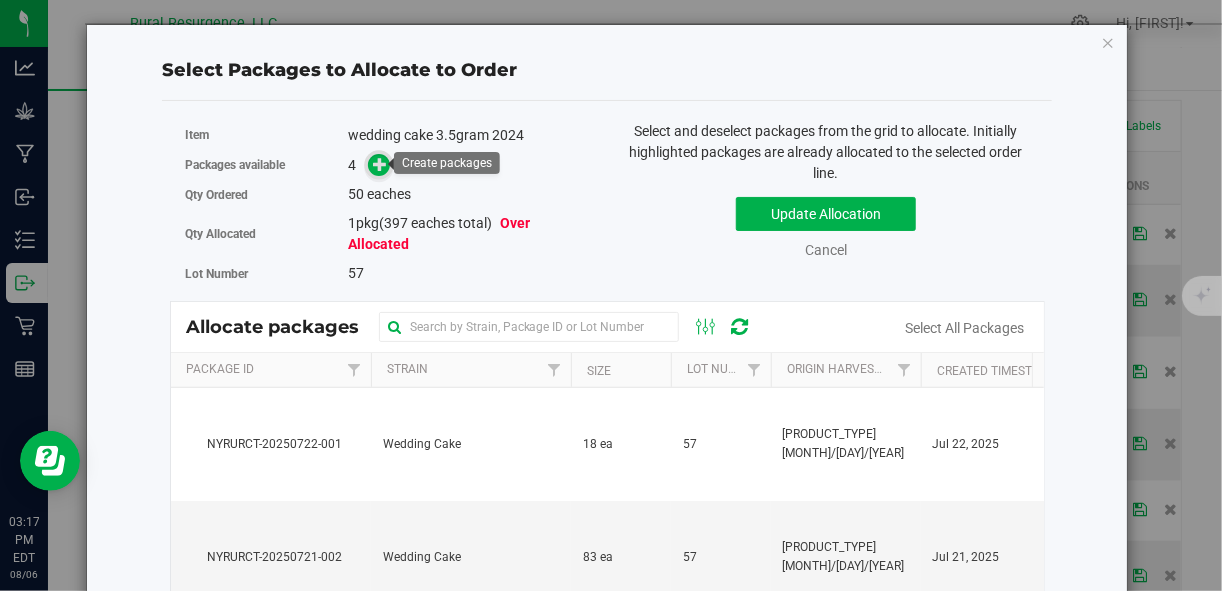 click at bounding box center (380, 164) 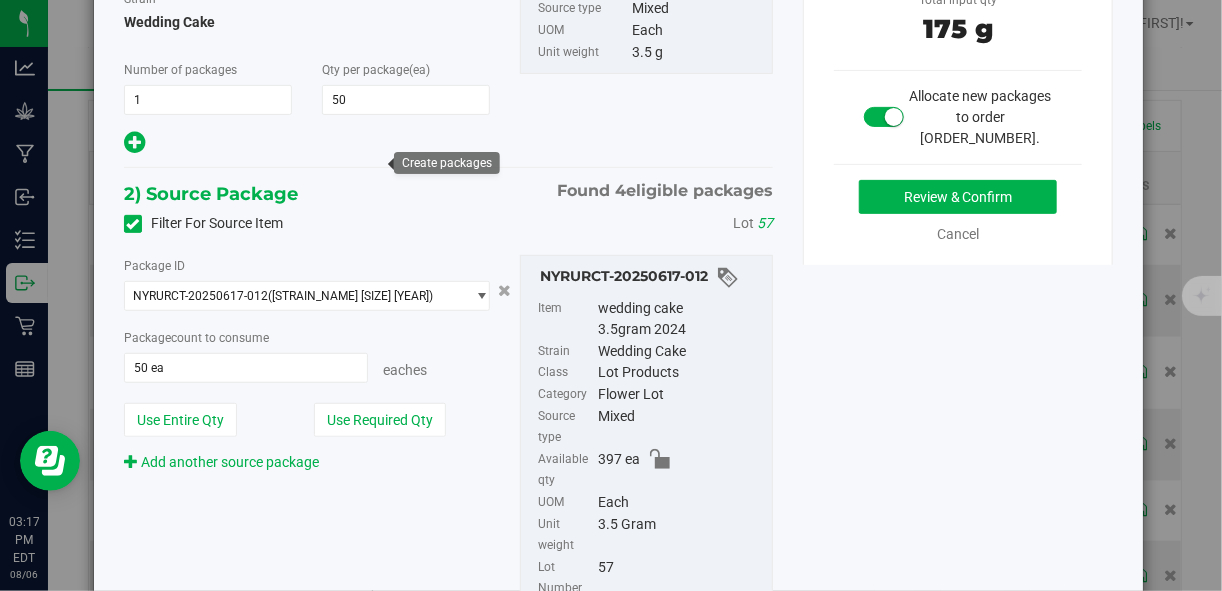 scroll, scrollTop: 248, scrollLeft: 0, axis: vertical 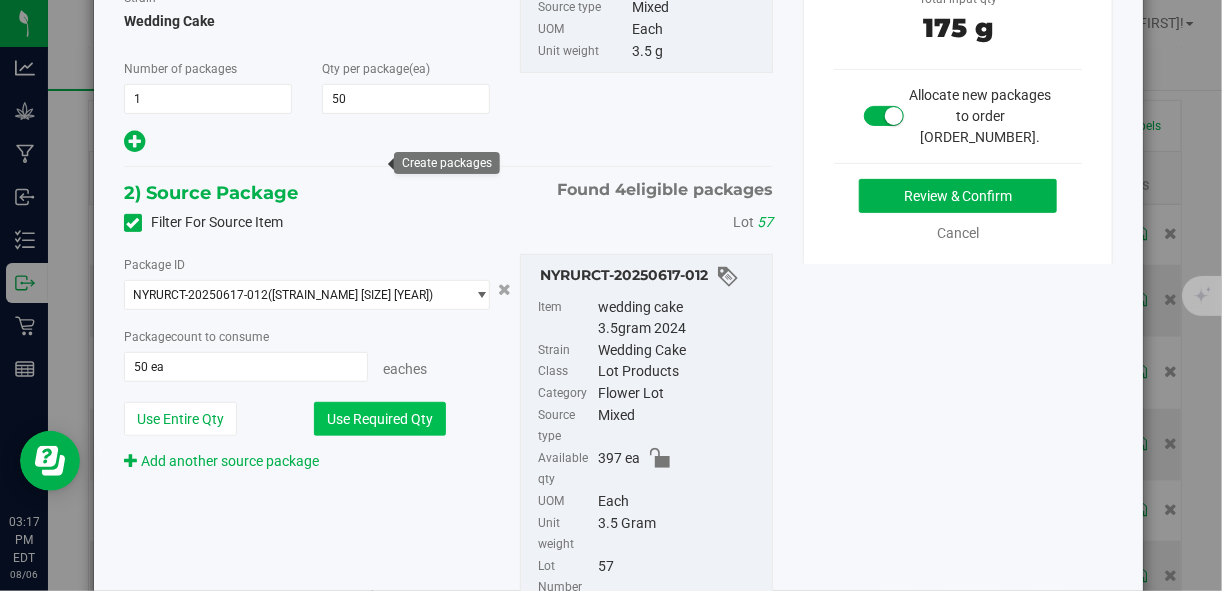 click on "Use Required Qty" at bounding box center (380, 419) 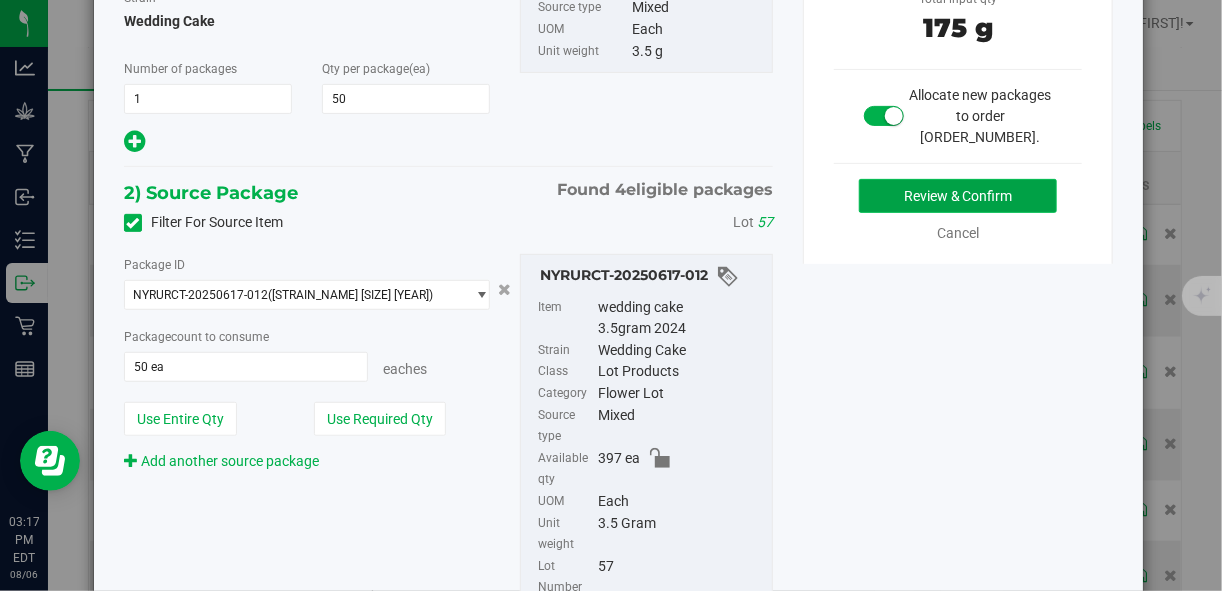 click on "Review & Confirm" at bounding box center (958, 196) 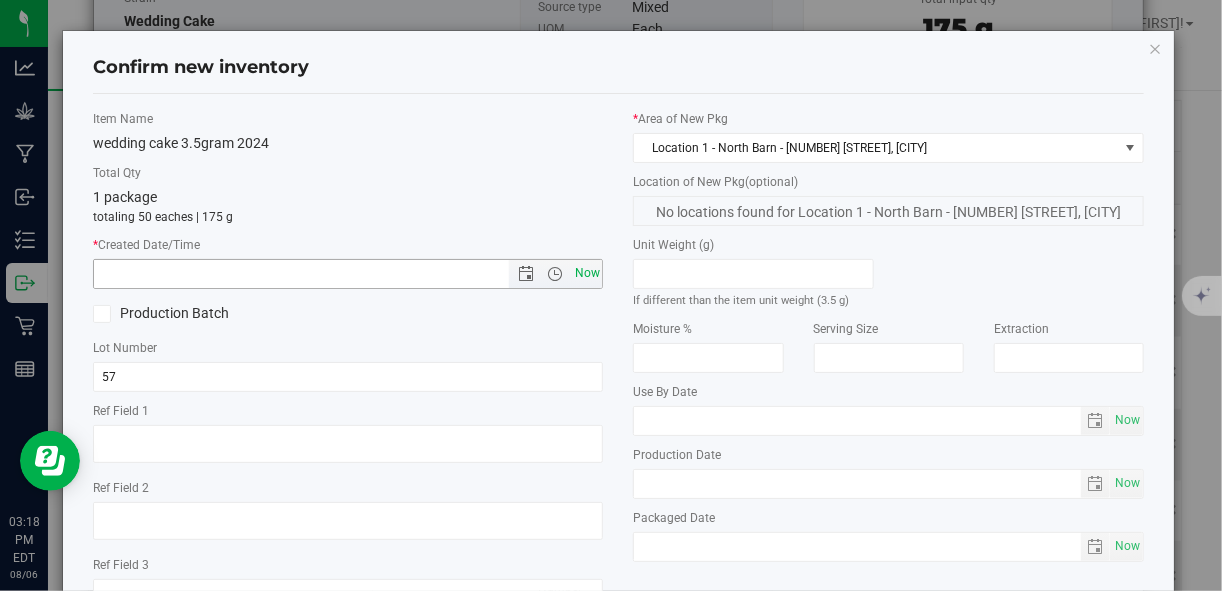 click on "Now" at bounding box center (587, 273) 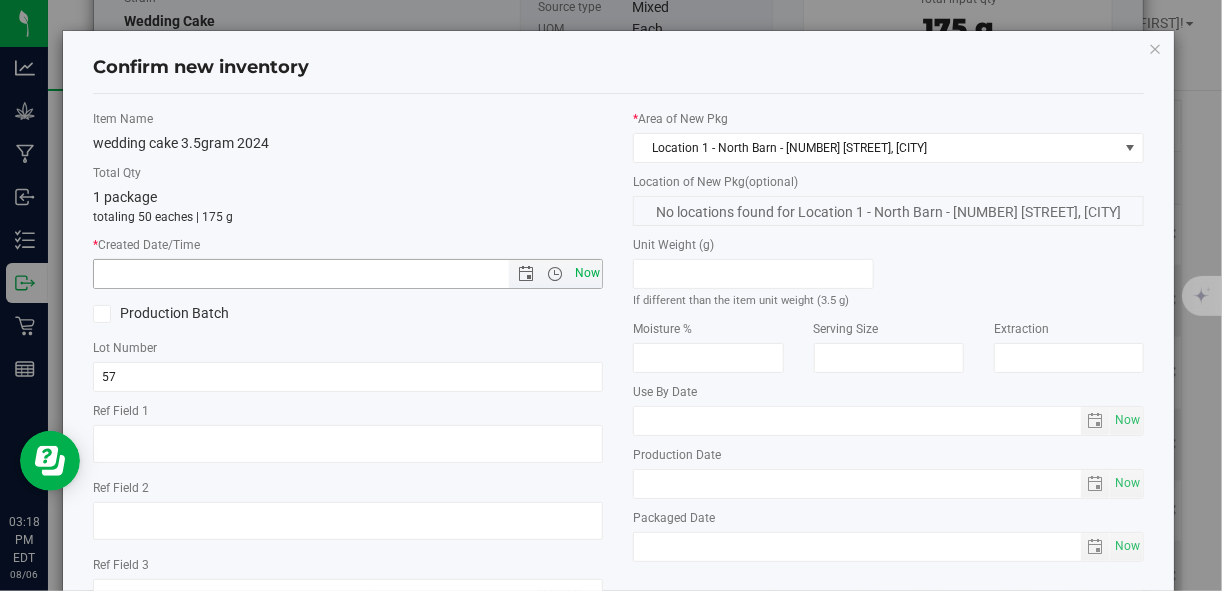 type on "[MONTH]/[DAY]/[YEAR] [HOUR]:[MINUTE] [AMPM]" 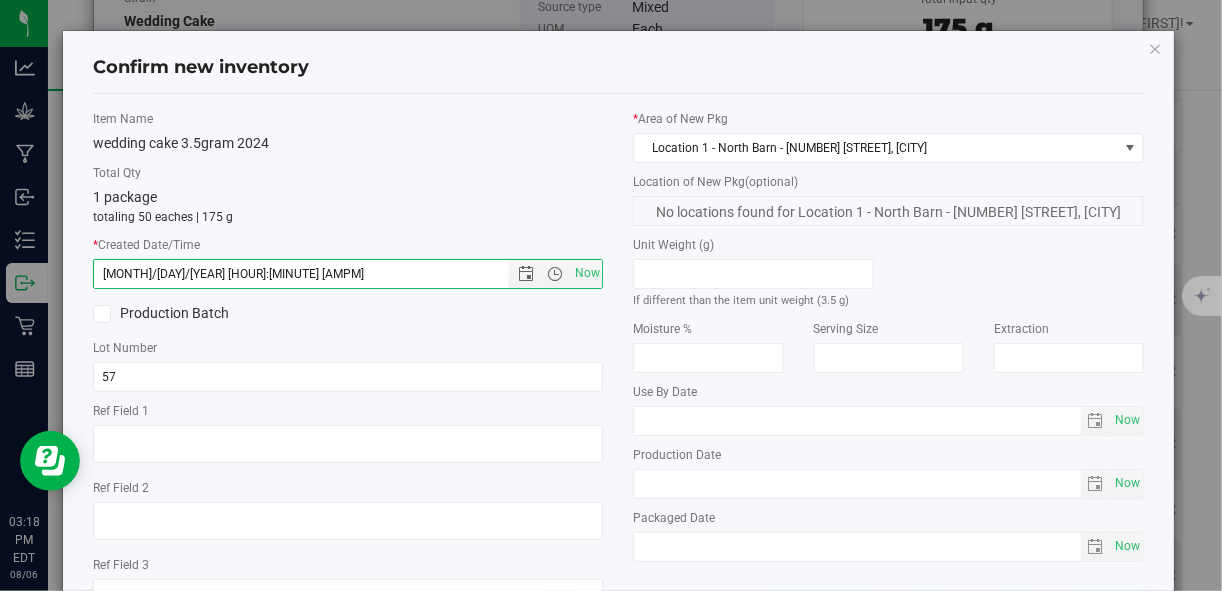 scroll, scrollTop: 154, scrollLeft: 0, axis: vertical 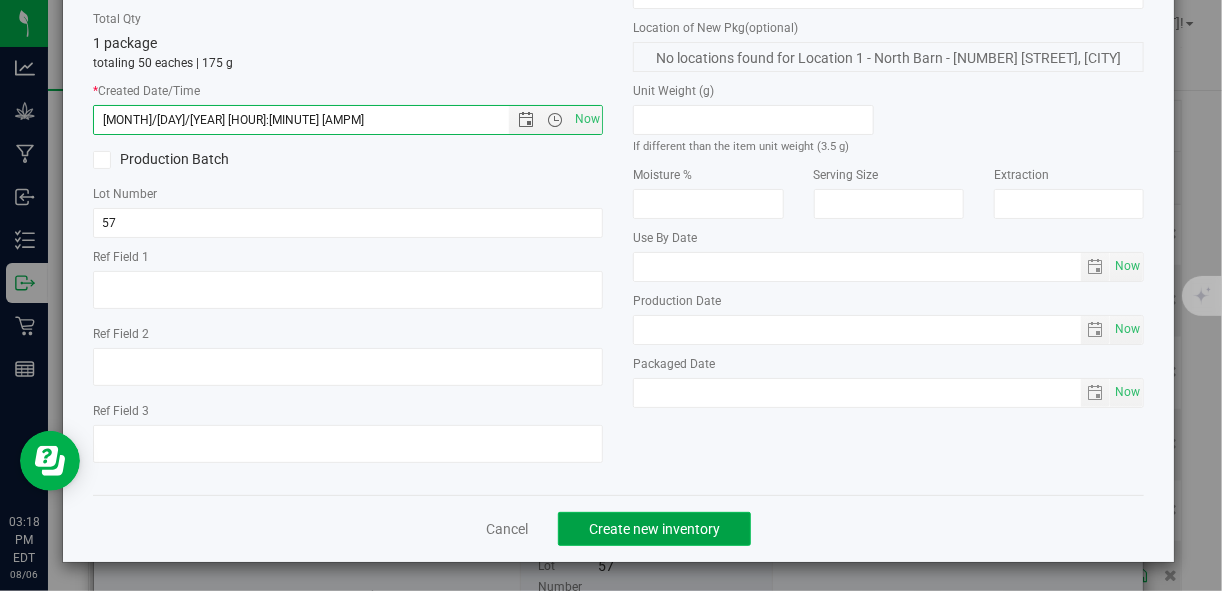 click on "Create new inventory" 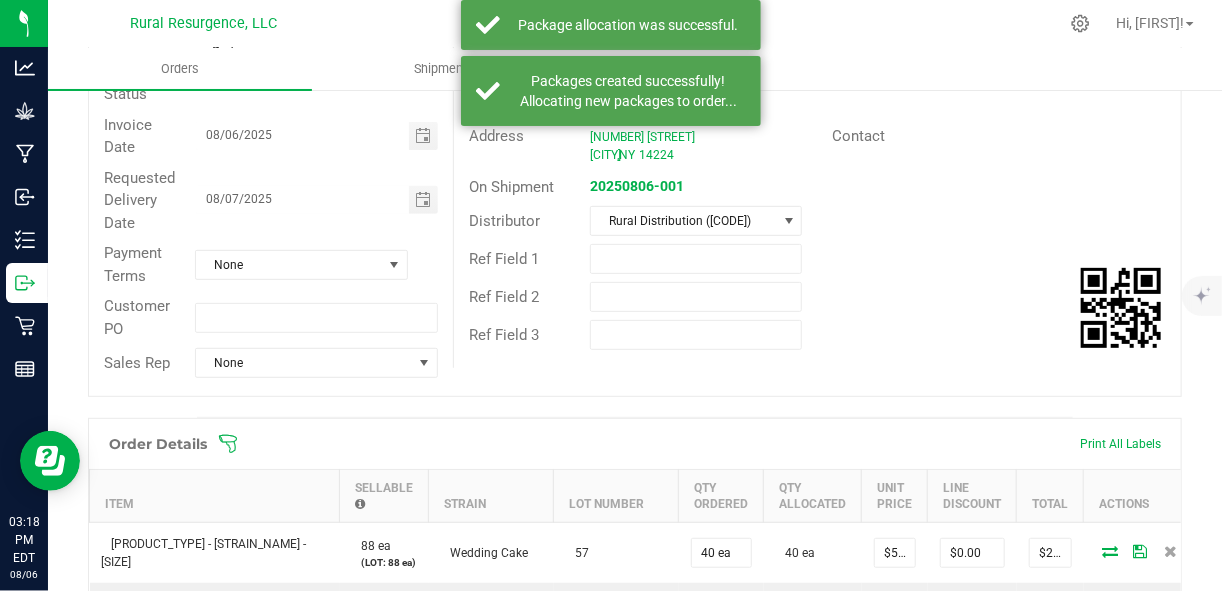 scroll, scrollTop: 0, scrollLeft: 0, axis: both 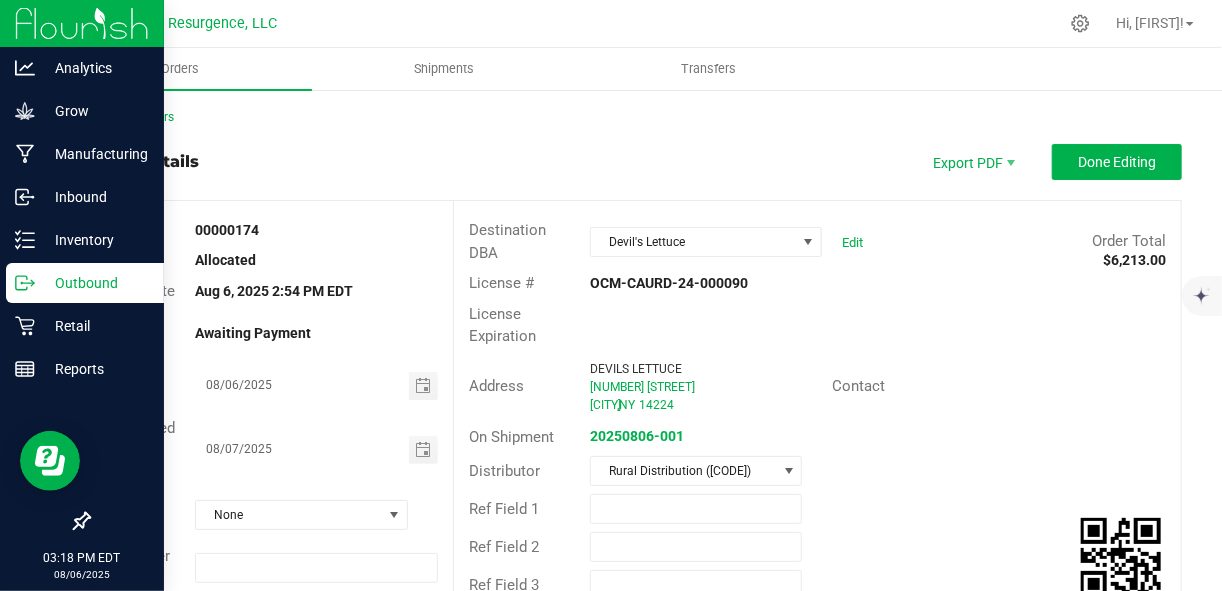 click on "Outbound" at bounding box center (85, 283) 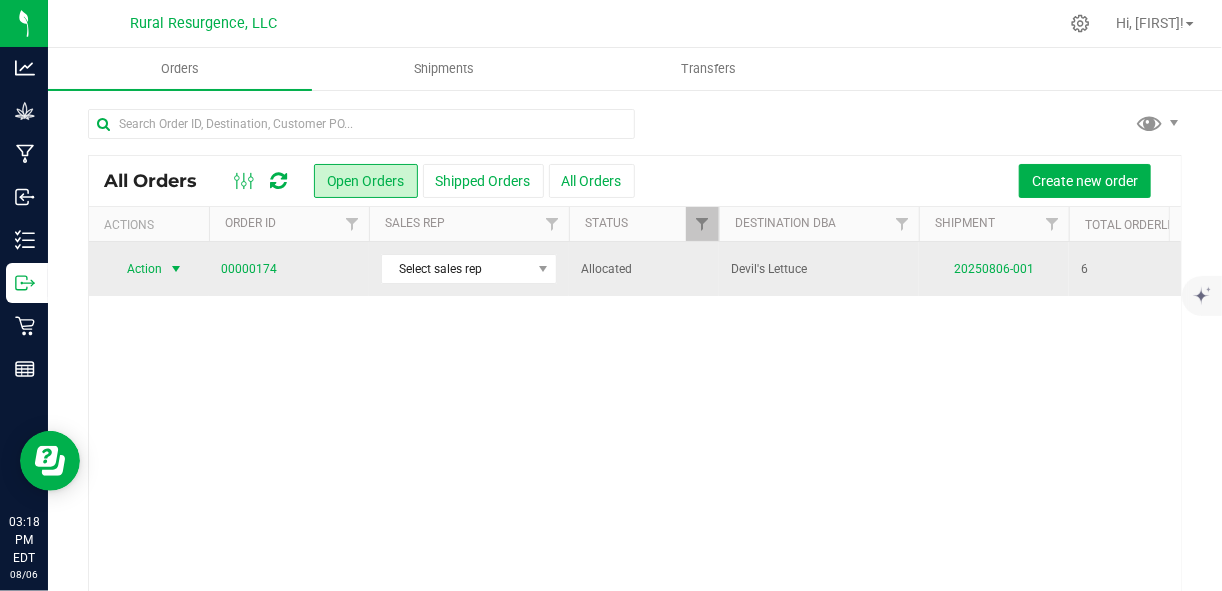 click at bounding box center (176, 269) 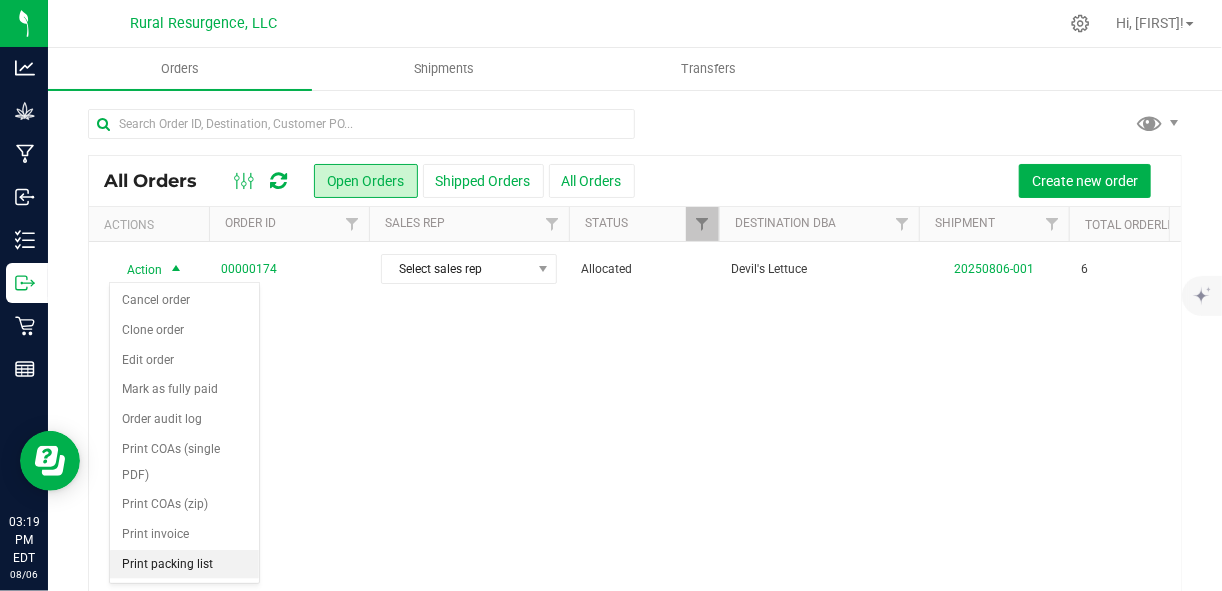 click on "Print packing list" at bounding box center [184, 565] 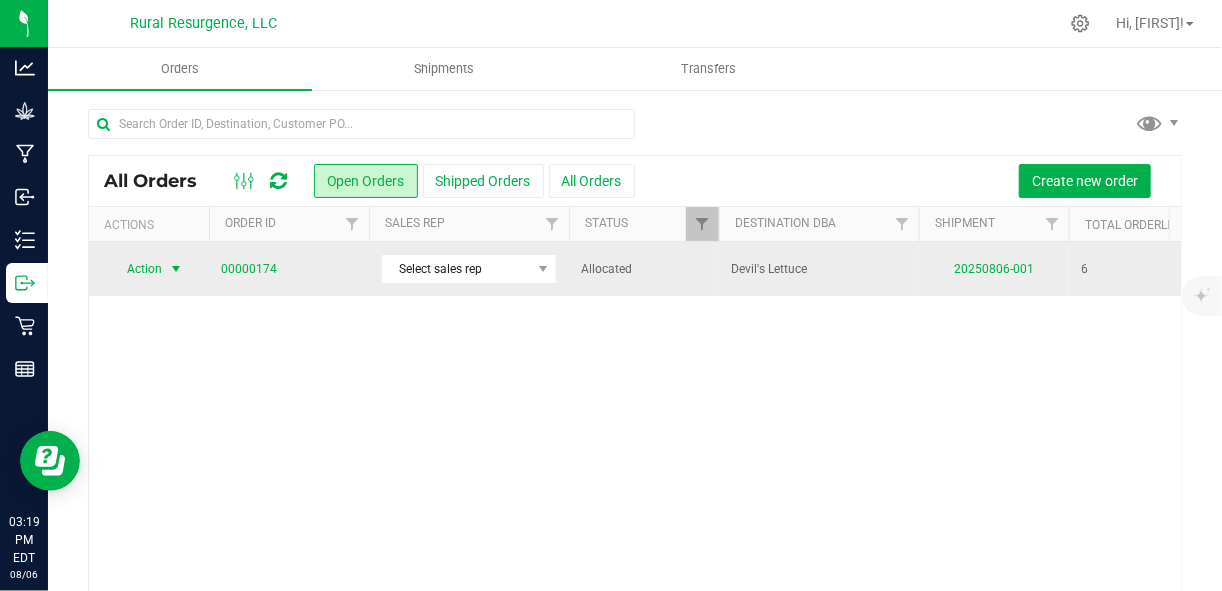 click on "Action" at bounding box center [136, 269] 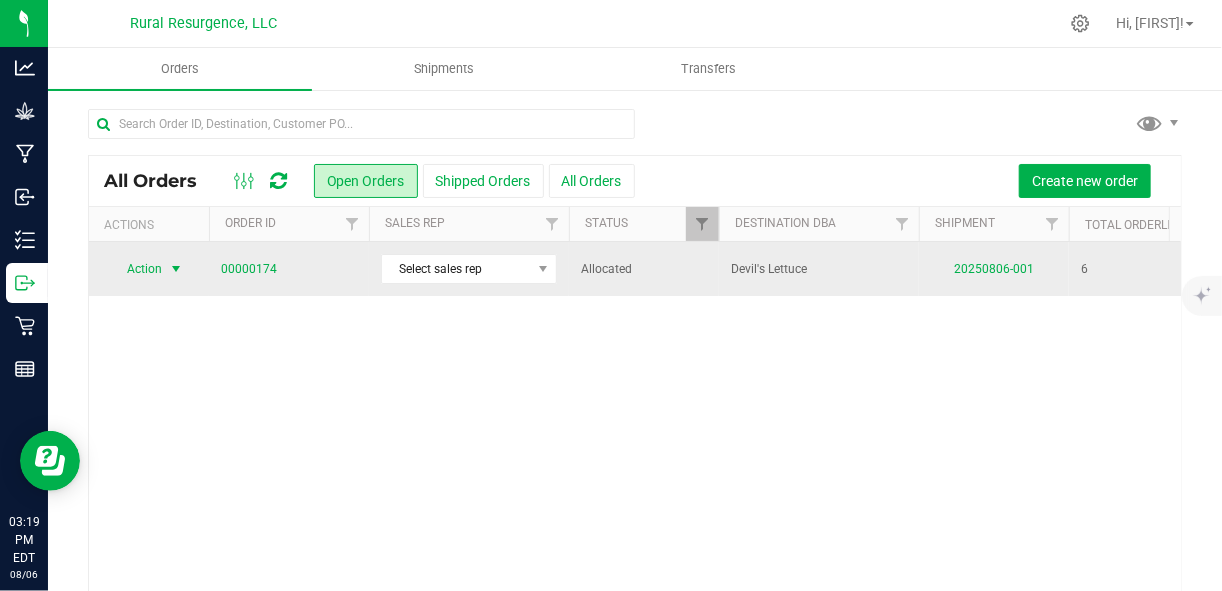 click at bounding box center (176, 269) 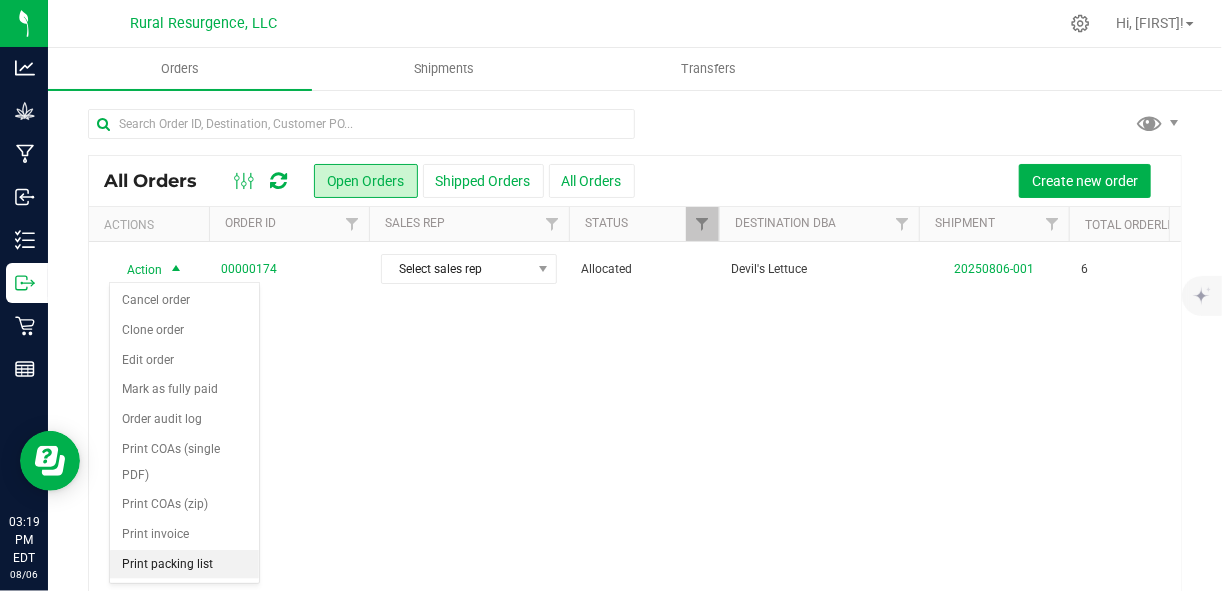 click on "Print packing list" at bounding box center [184, 565] 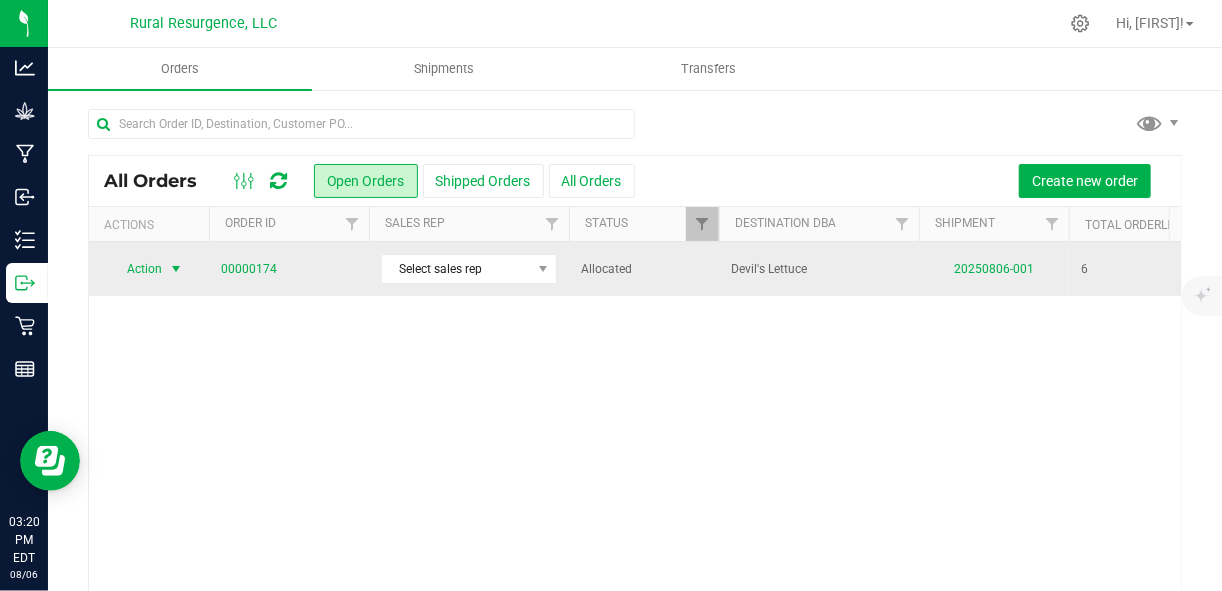 click at bounding box center [176, 269] 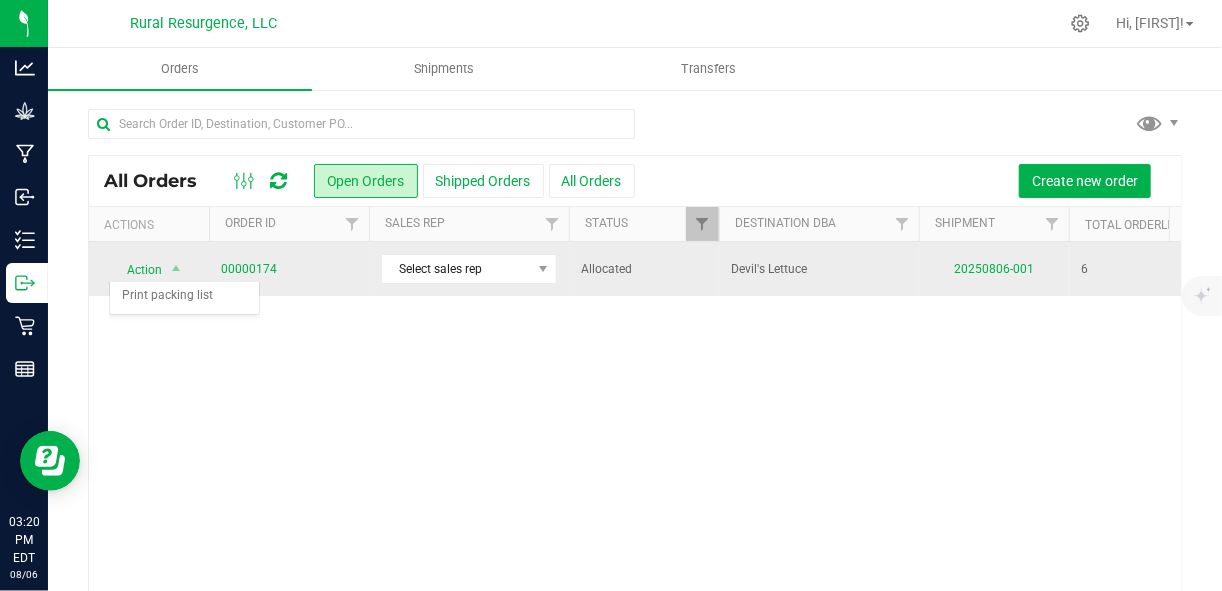 click on "Select sales rep" at bounding box center [469, 269] 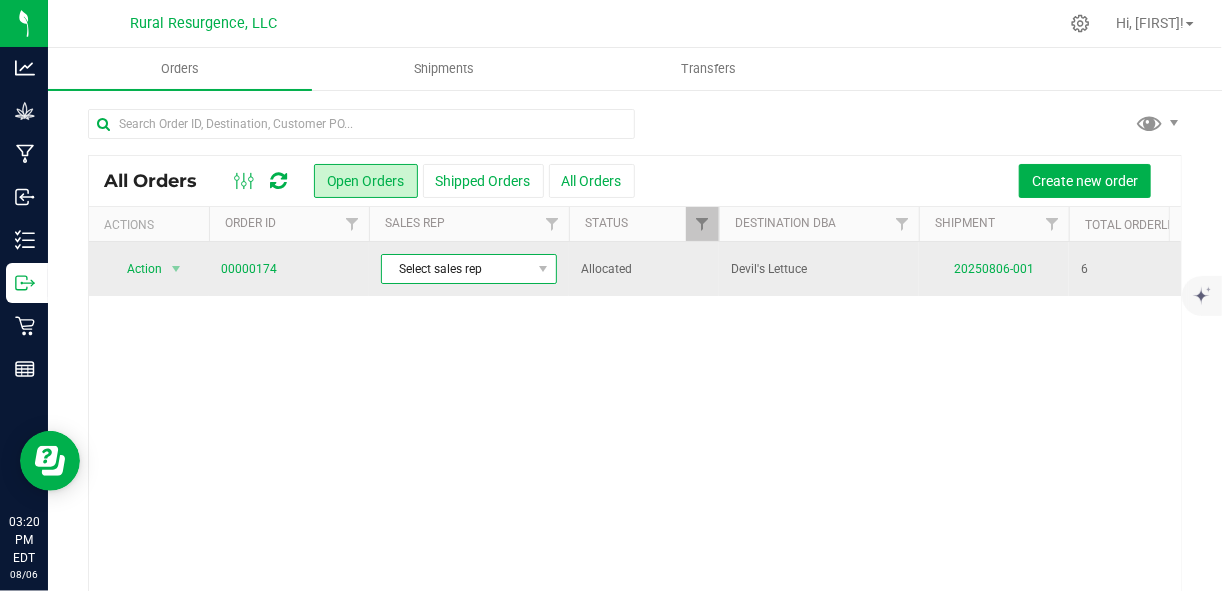 click on "Select sales rep" at bounding box center (456, 269) 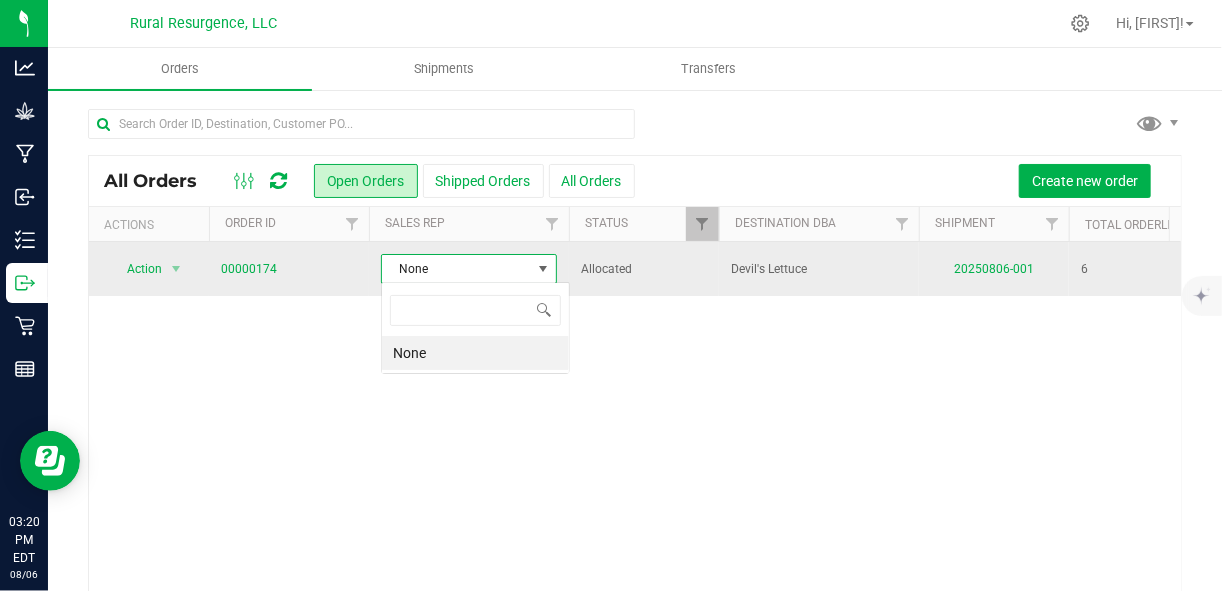 scroll, scrollTop: 99970, scrollLeft: 99824, axis: both 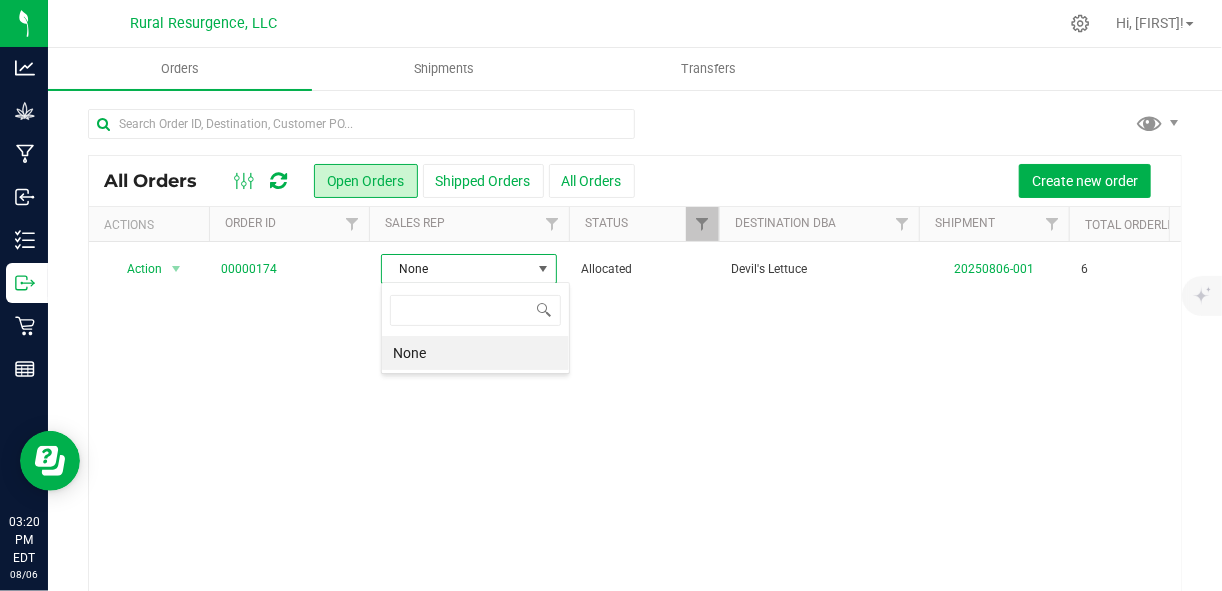 click on "None" at bounding box center [475, 353] 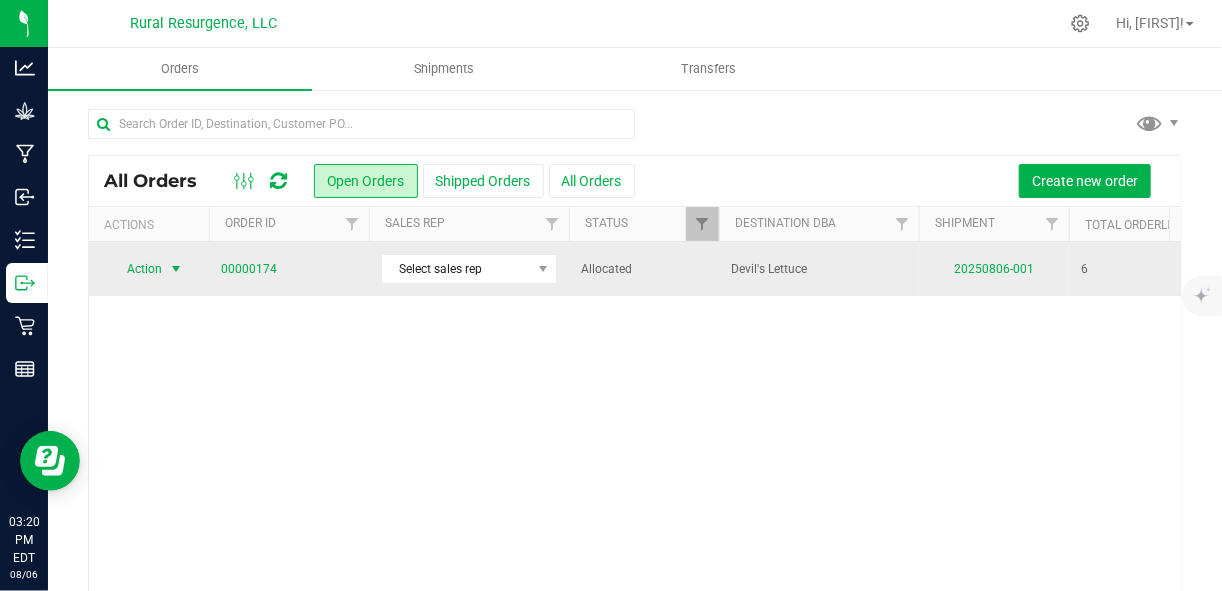 click on "Action" at bounding box center [136, 269] 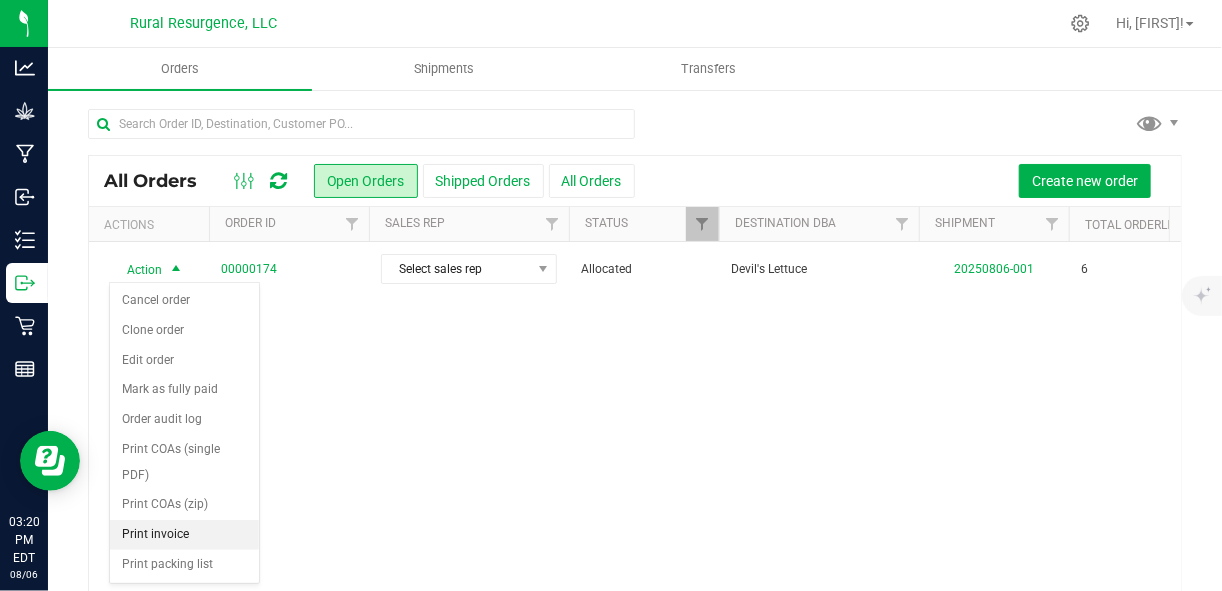 click on "Print invoice" at bounding box center [184, 535] 